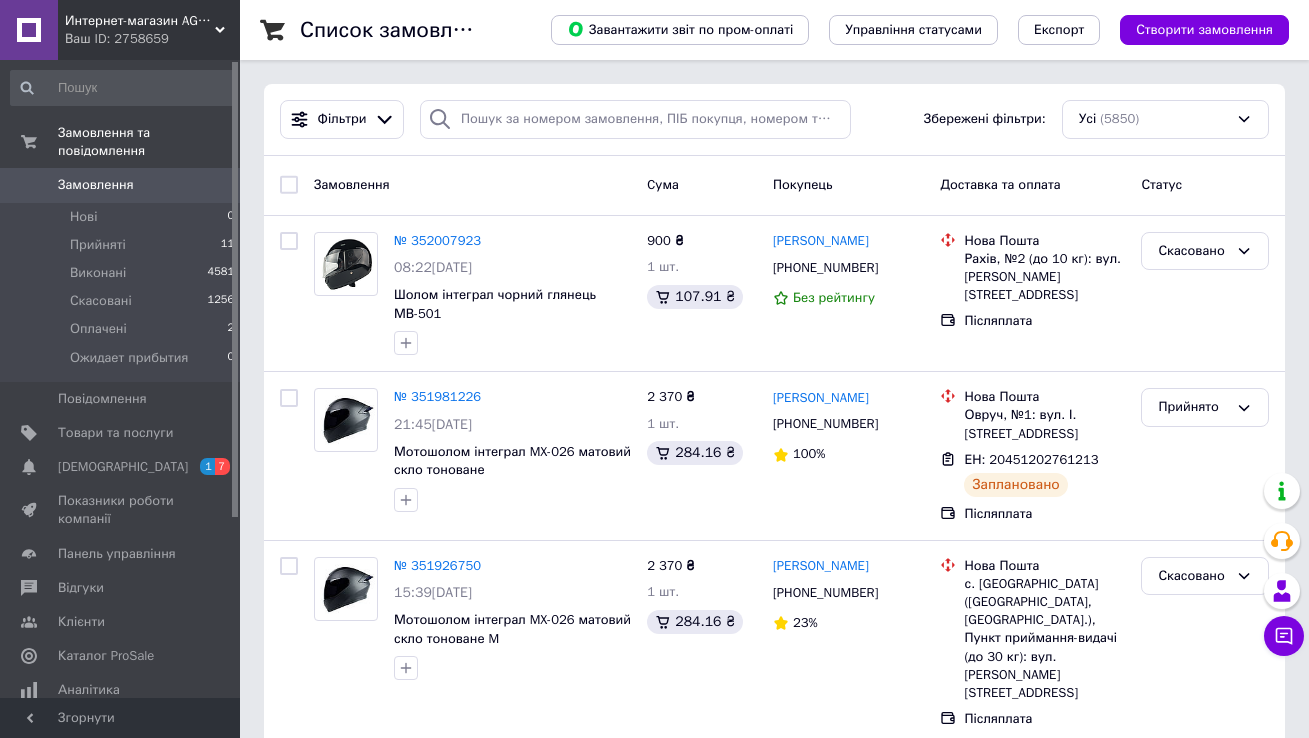 scroll, scrollTop: 0, scrollLeft: 0, axis: both 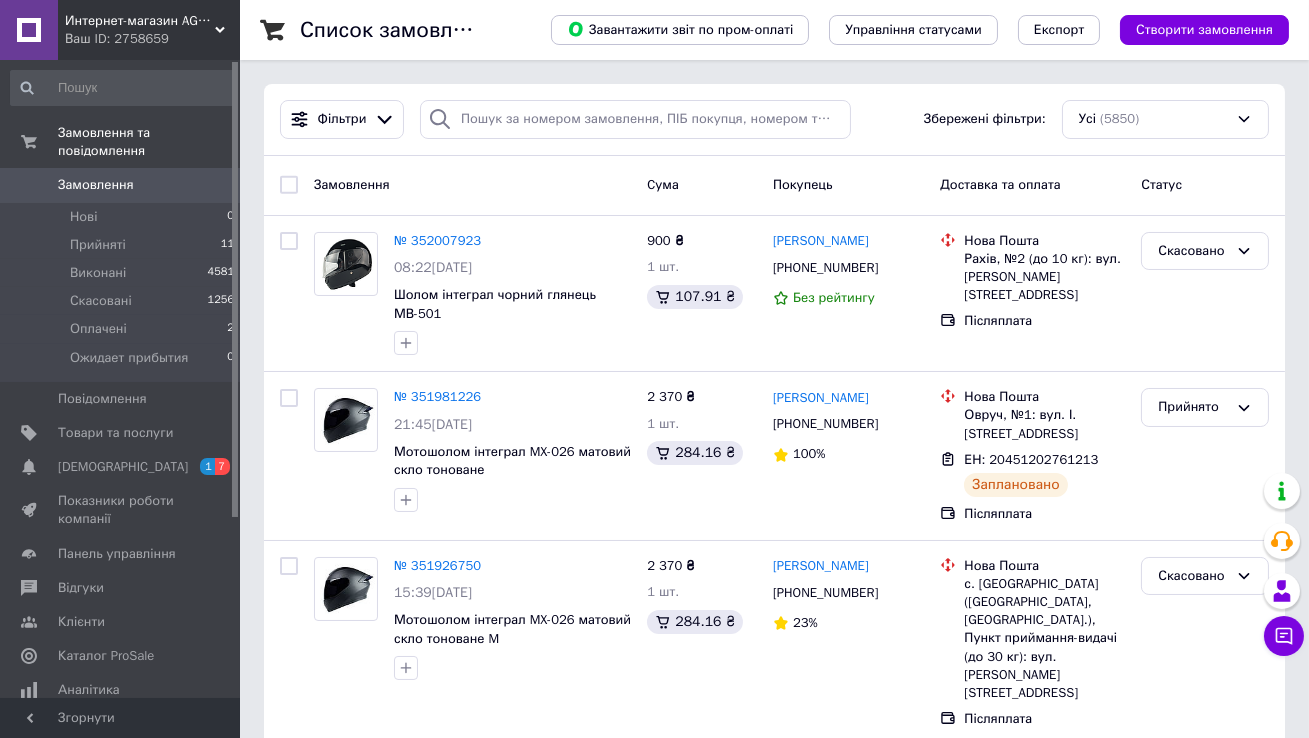 click on "0" at bounding box center [212, 185] 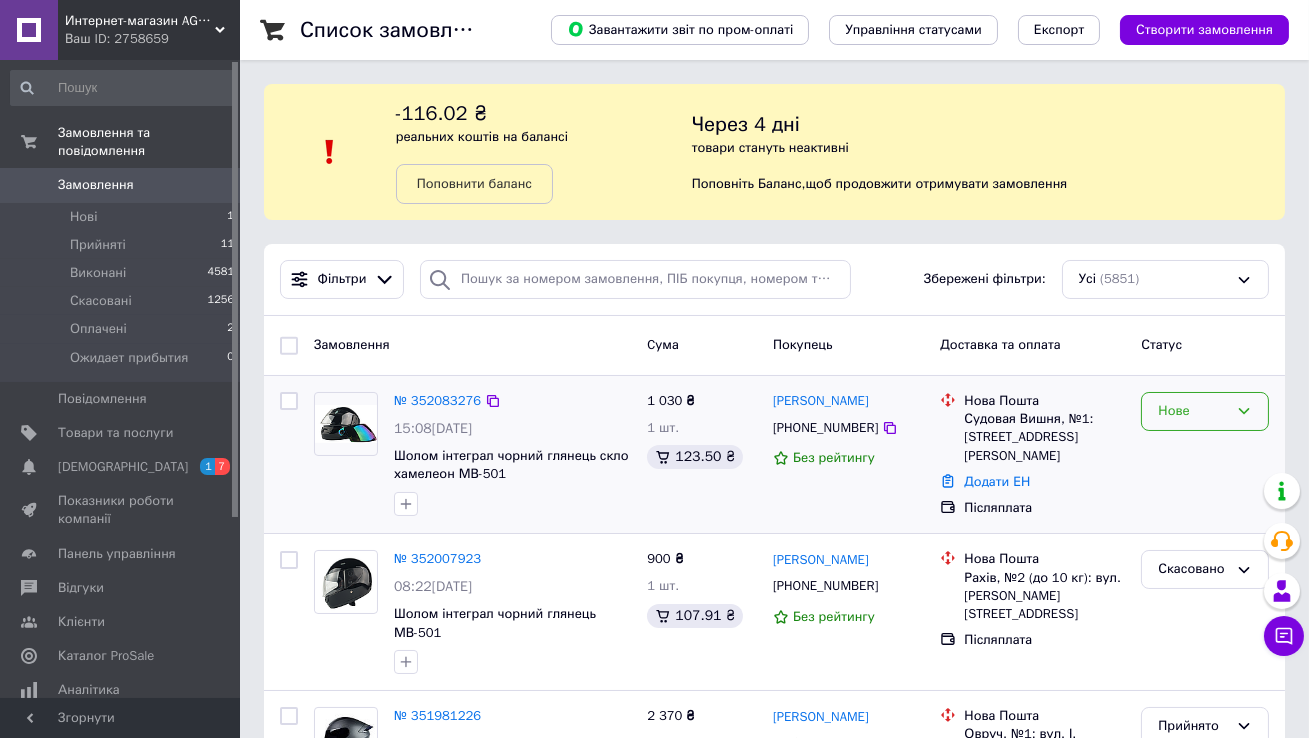 click on "Нове" at bounding box center [1193, 411] 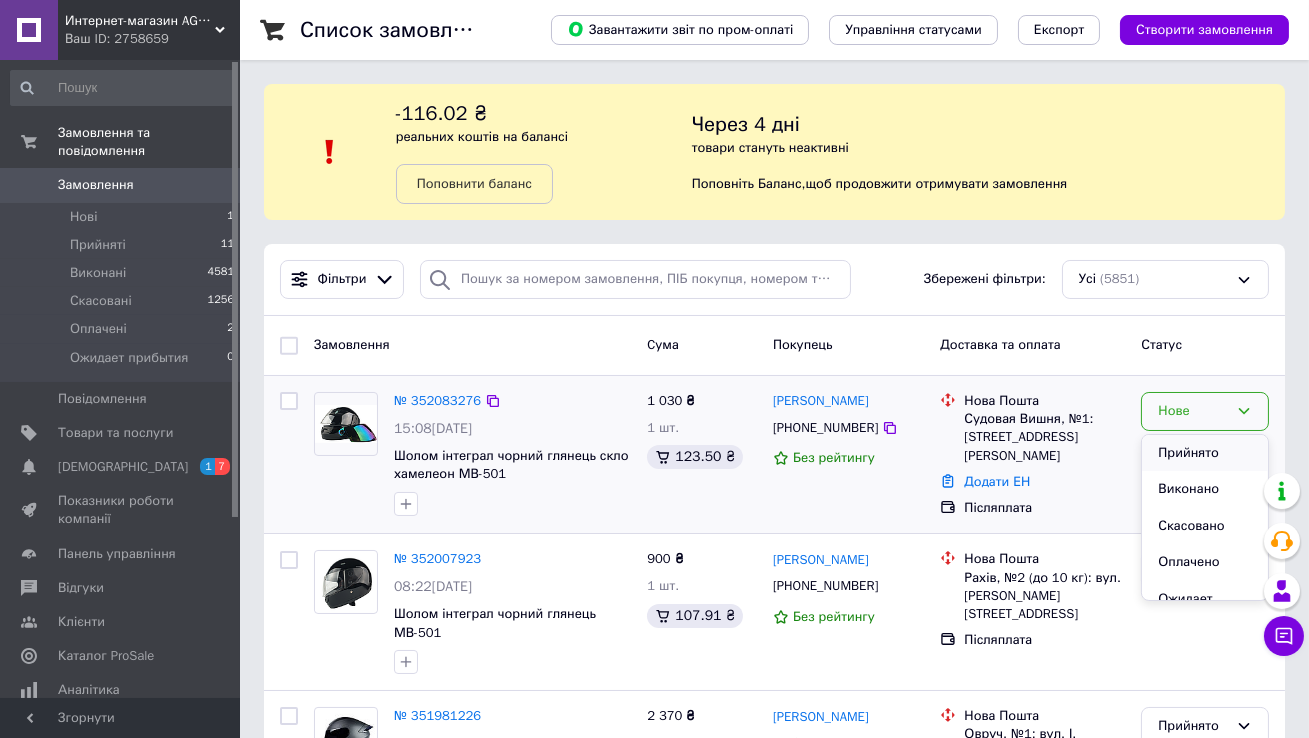 click on "Прийнято" at bounding box center [1205, 453] 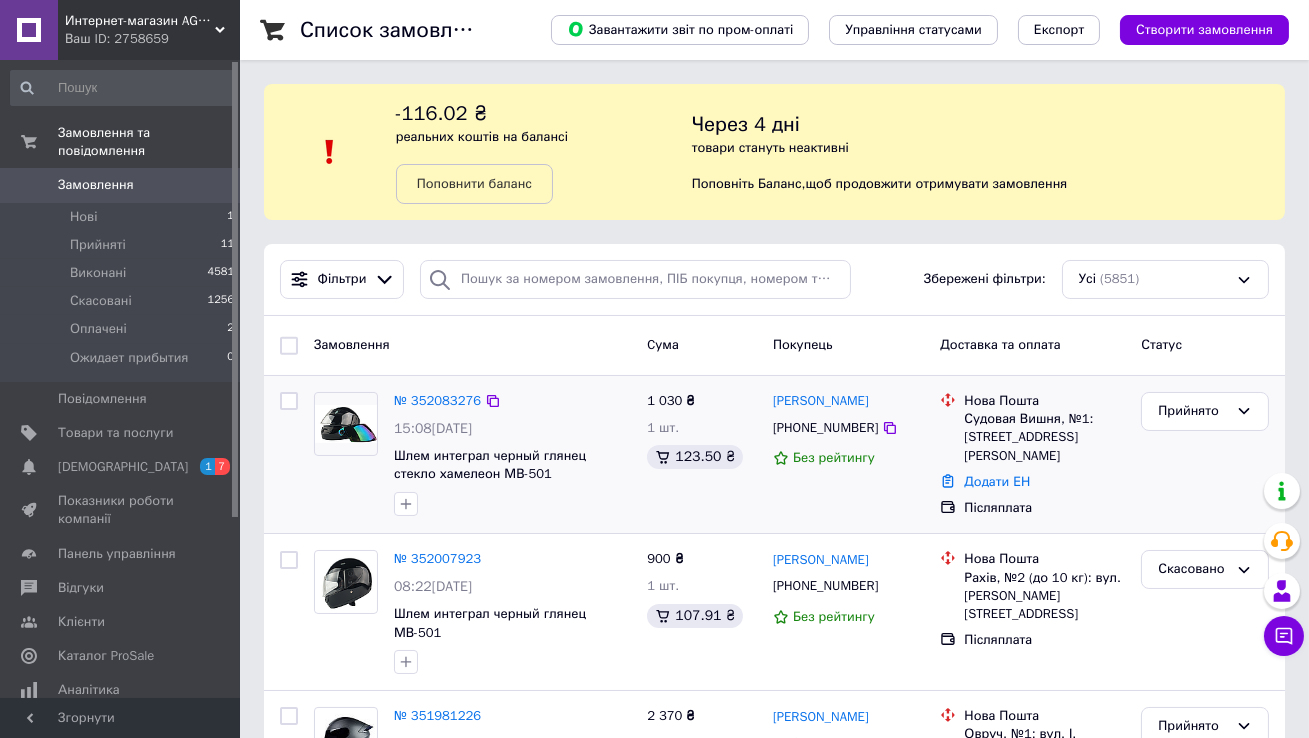 click on "Замовлення 0" at bounding box center [123, 185] 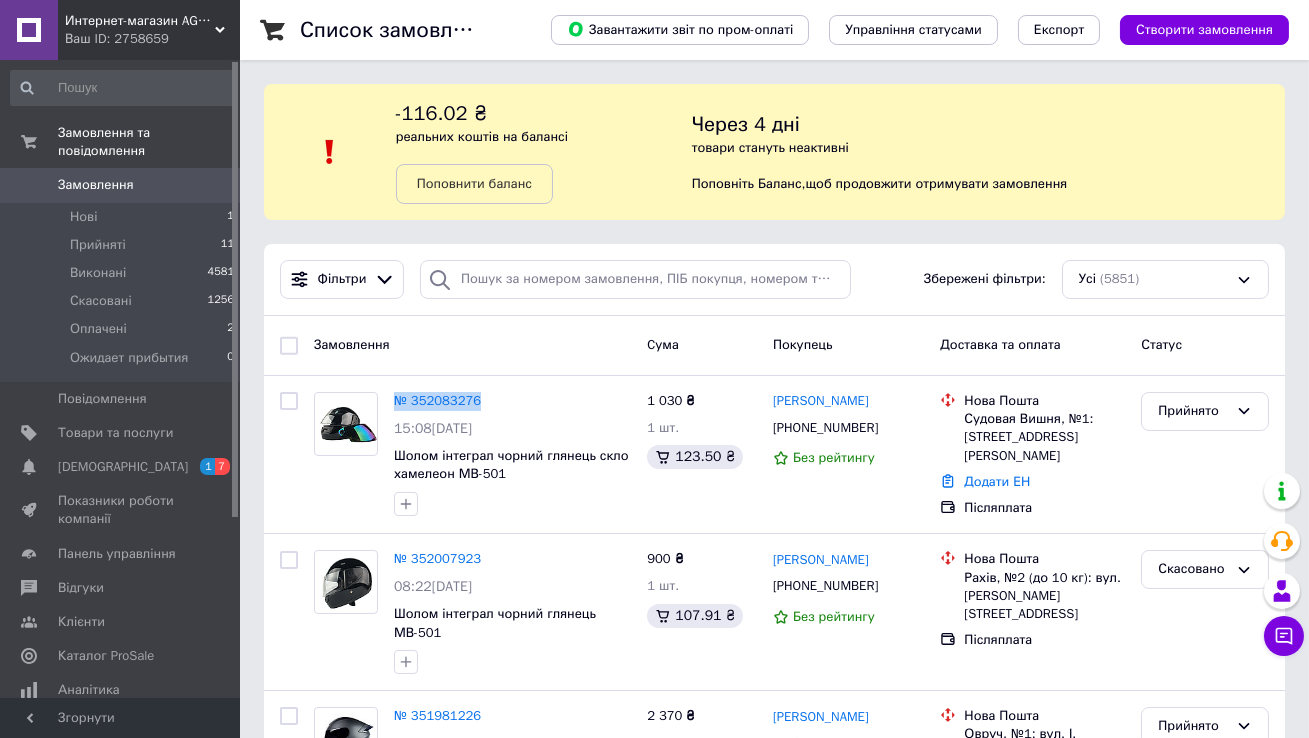 click on "Замовлення" at bounding box center [121, 185] 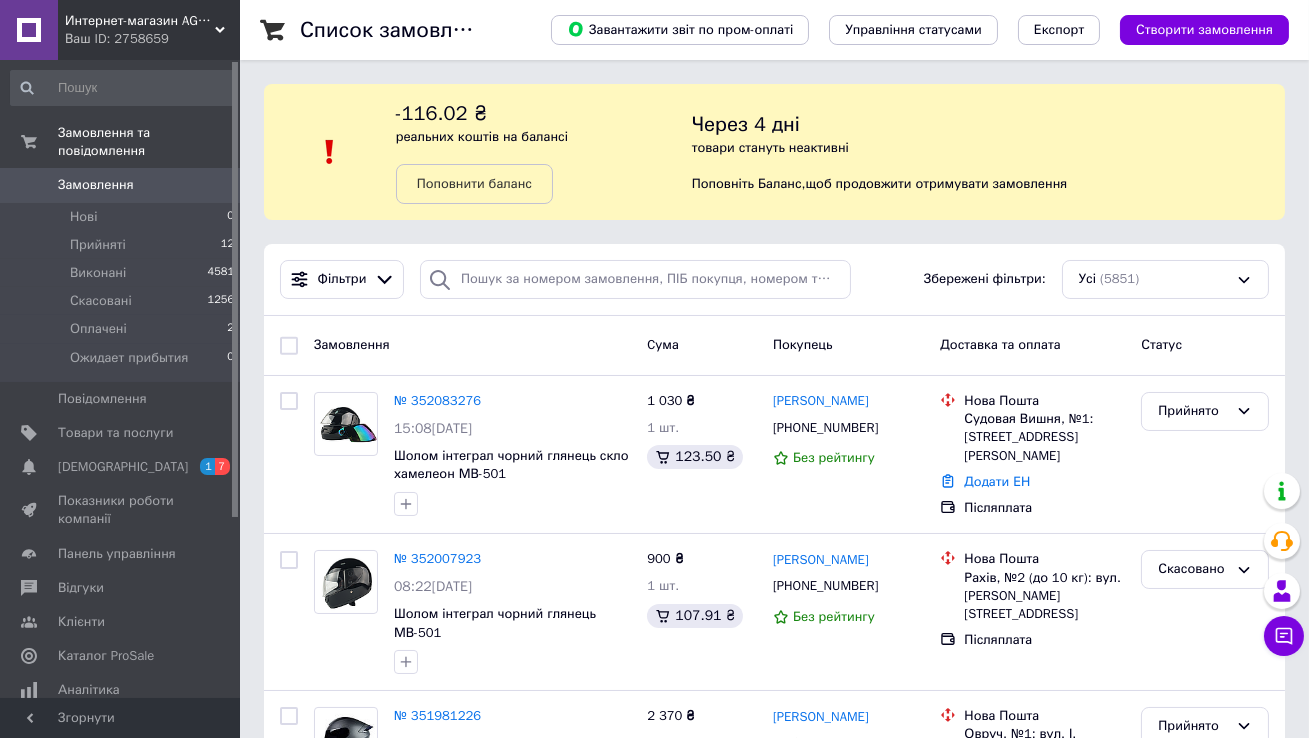 click on "Ваш ID: 2758659" at bounding box center [152, 39] 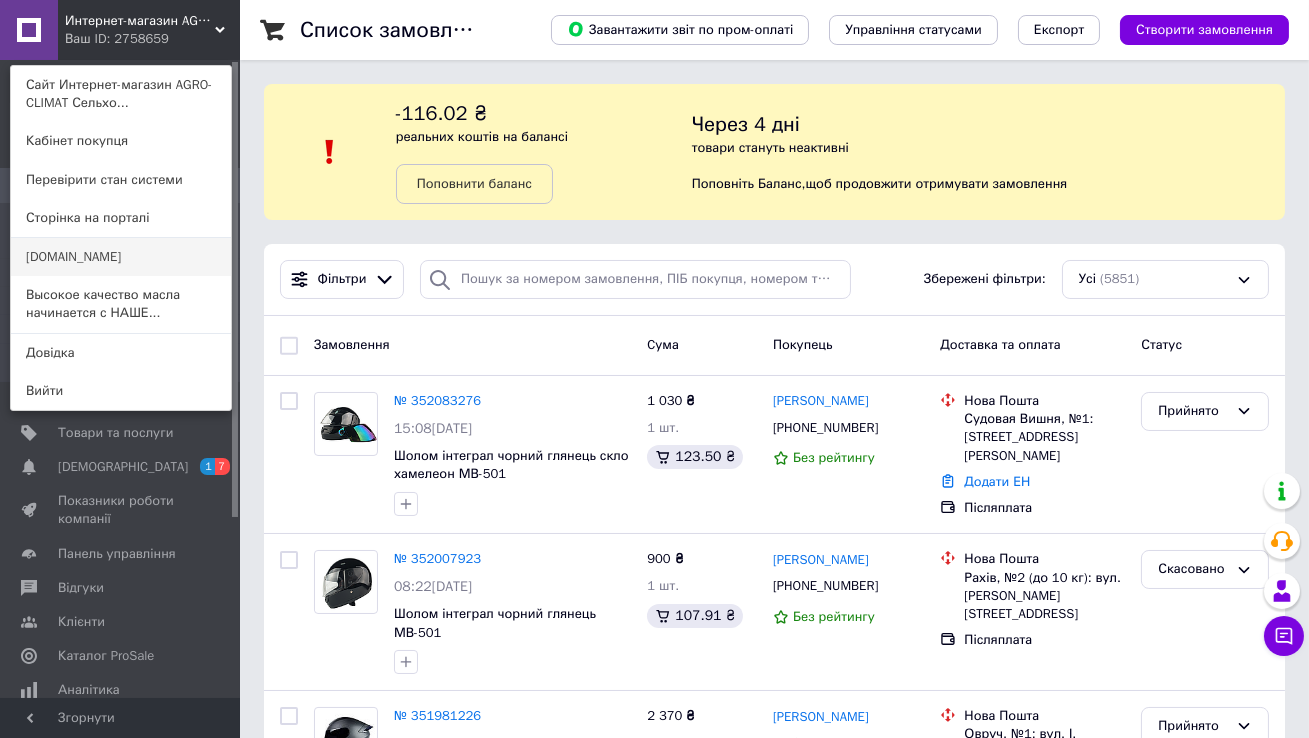 click on "[DOMAIN_NAME]" at bounding box center (121, 257) 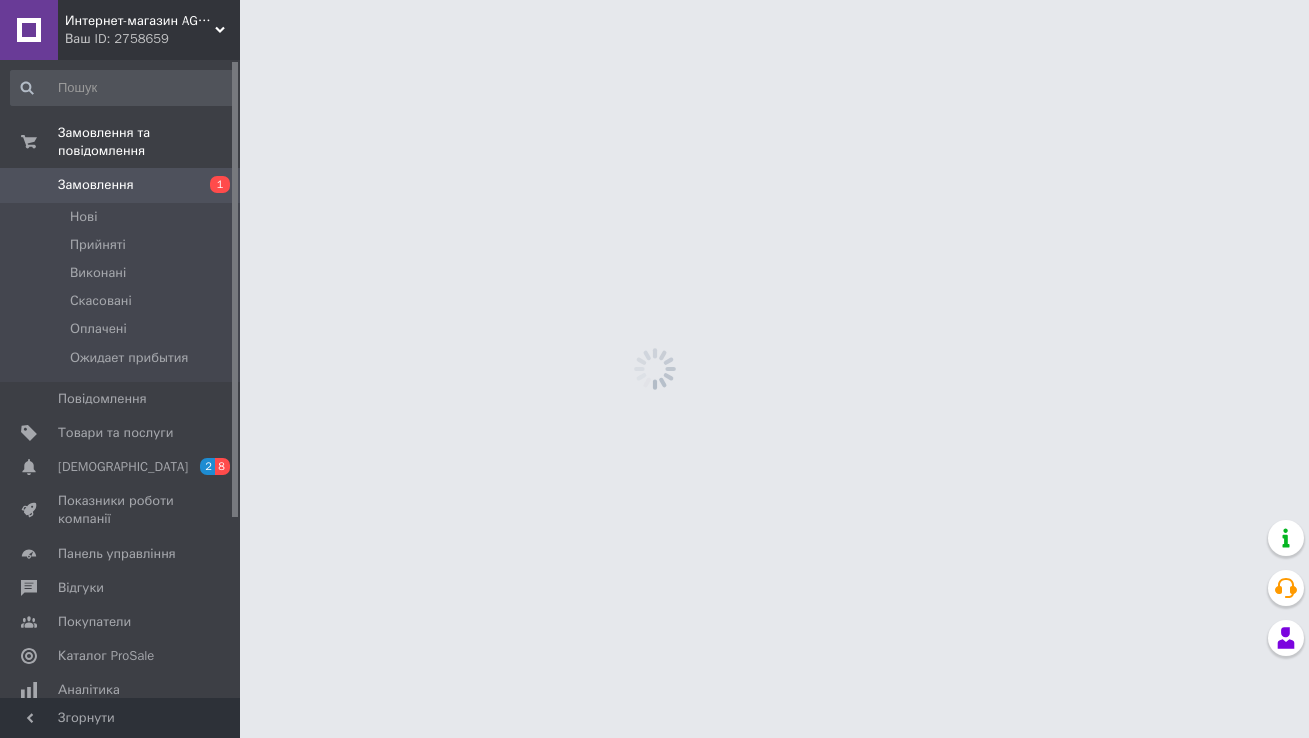 scroll, scrollTop: 0, scrollLeft: 0, axis: both 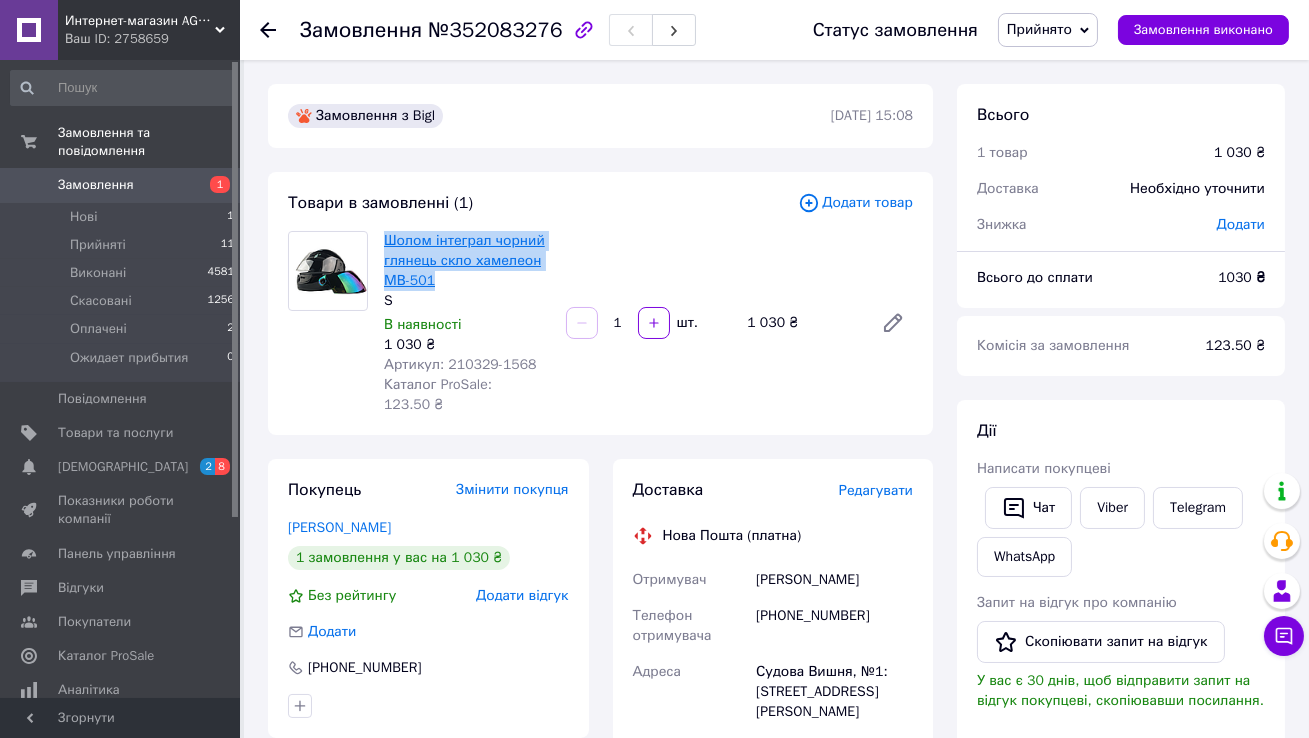 drag, startPoint x: 459, startPoint y: 281, endPoint x: 385, endPoint y: 242, distance: 83.64807 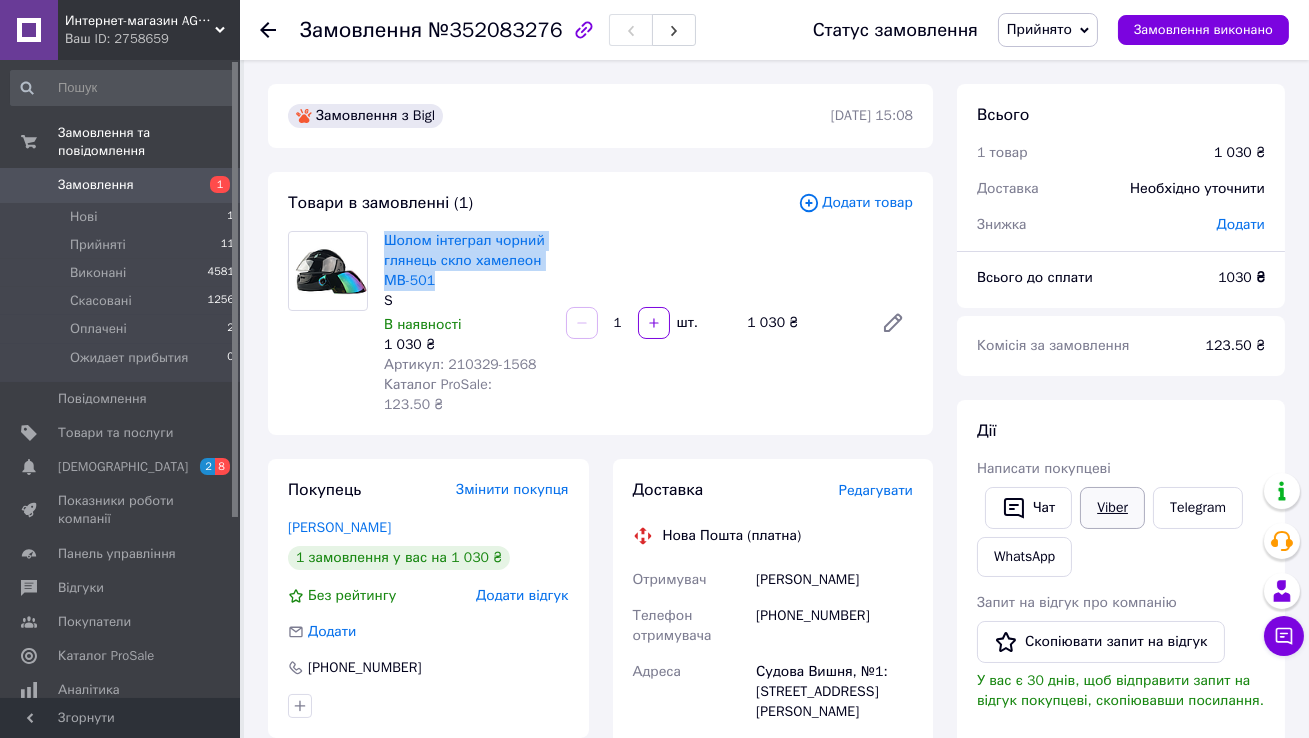 click on "Viber" at bounding box center (1112, 508) 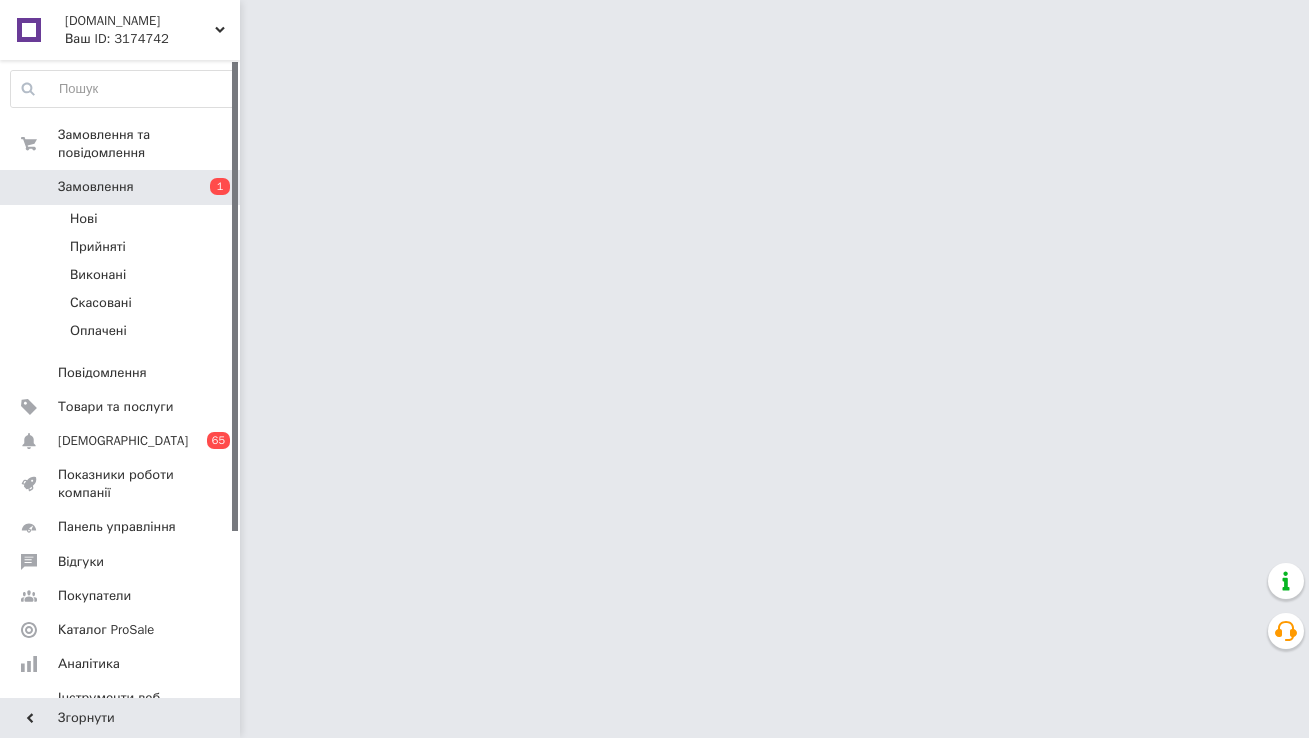 scroll, scrollTop: 0, scrollLeft: 0, axis: both 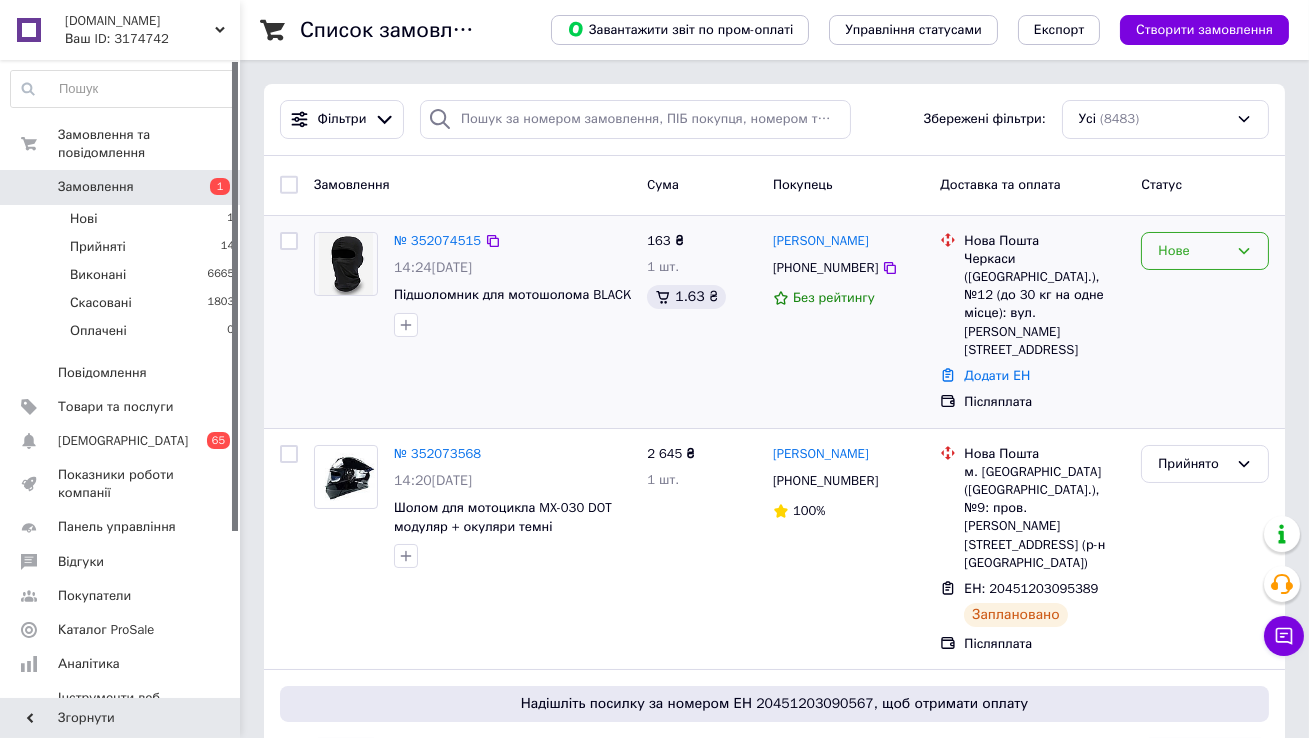click on "Нове" at bounding box center [1193, 251] 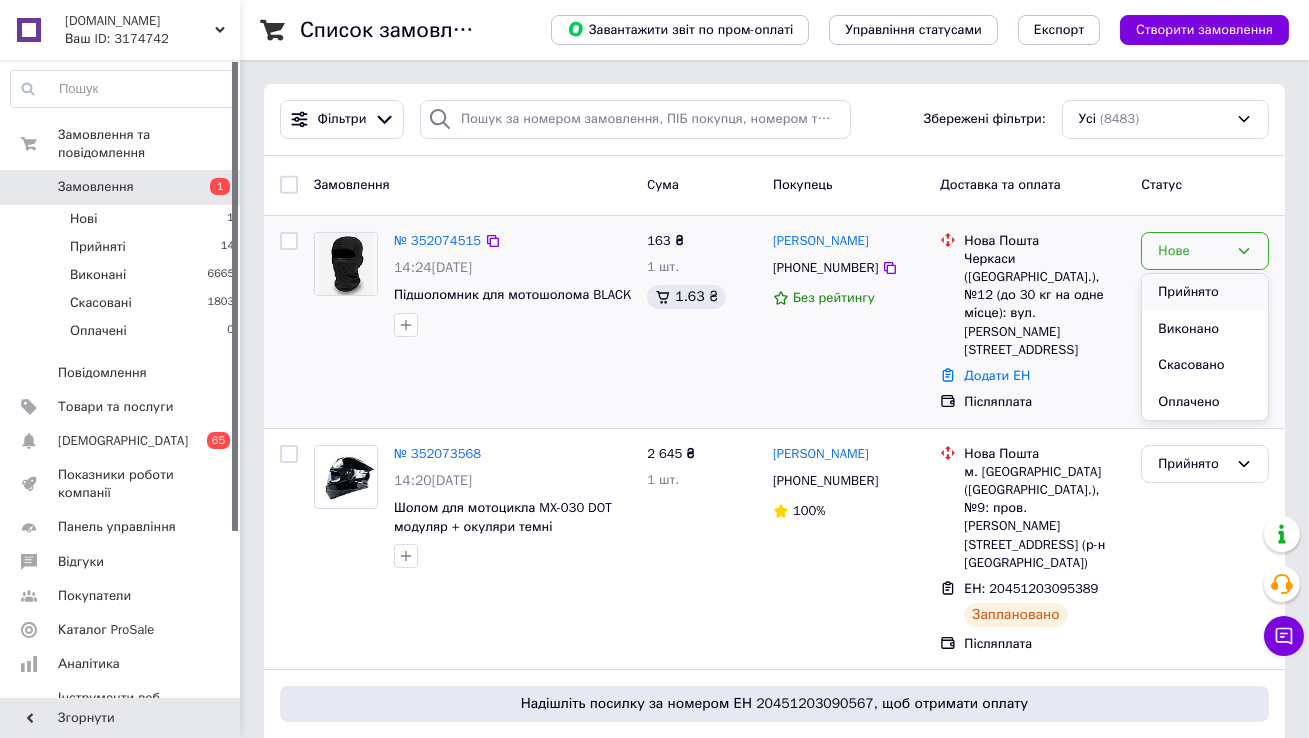 click on "Прийнято" at bounding box center (1205, 292) 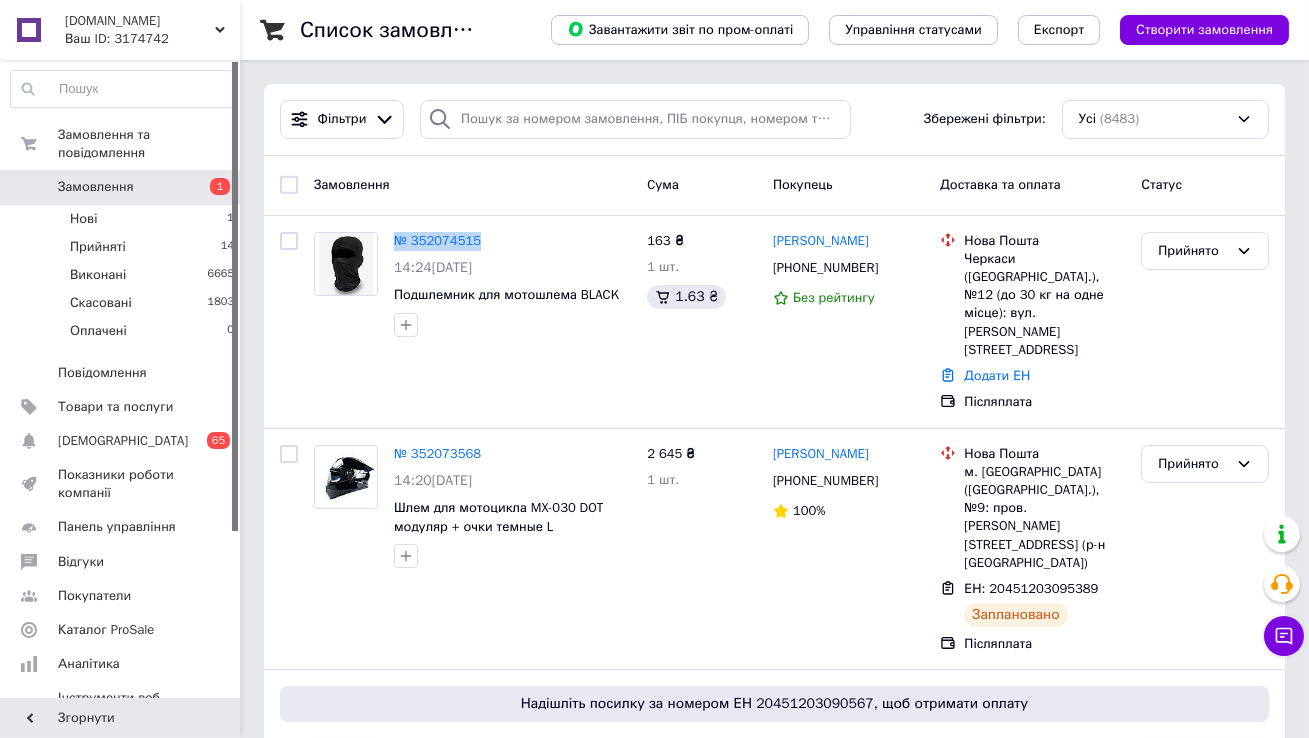 click on "Замовлення" at bounding box center [96, 187] 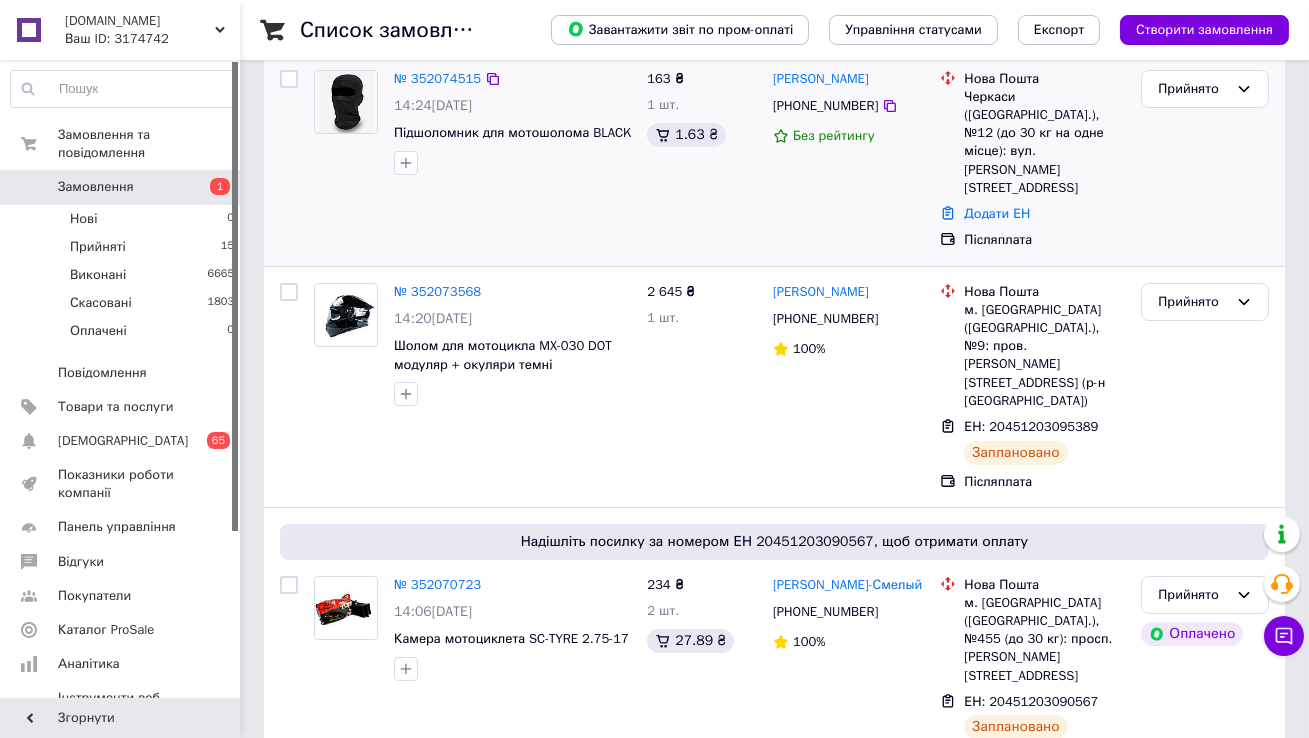 scroll, scrollTop: 163, scrollLeft: 0, axis: vertical 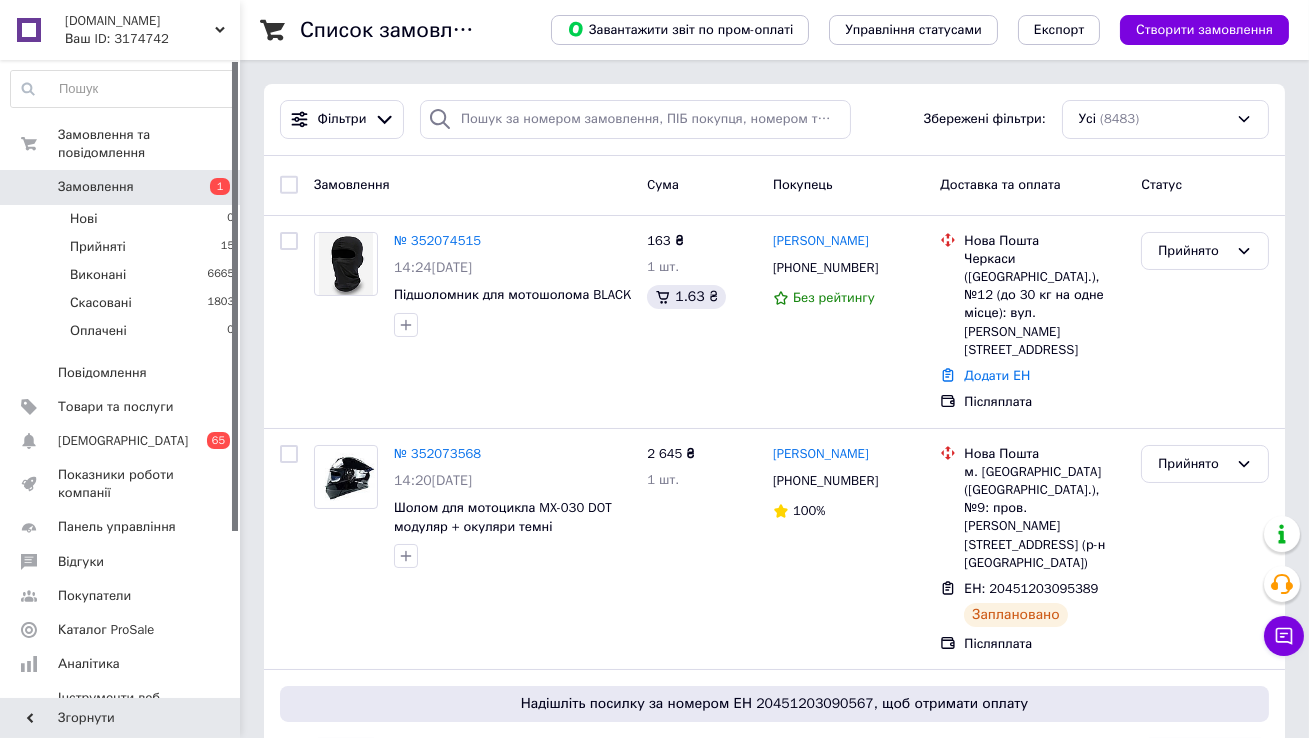 click on "Замовлення" at bounding box center [121, 187] 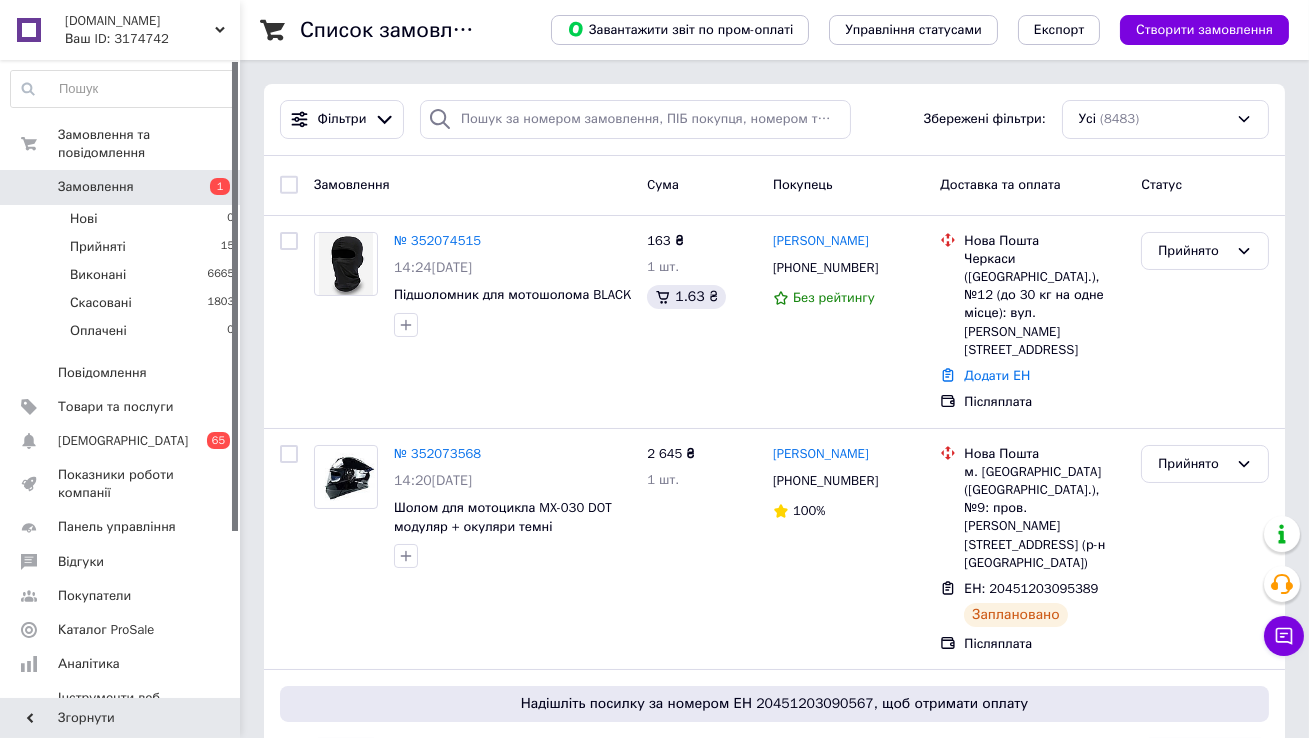click on "Ваш ID: 3174742" at bounding box center [152, 39] 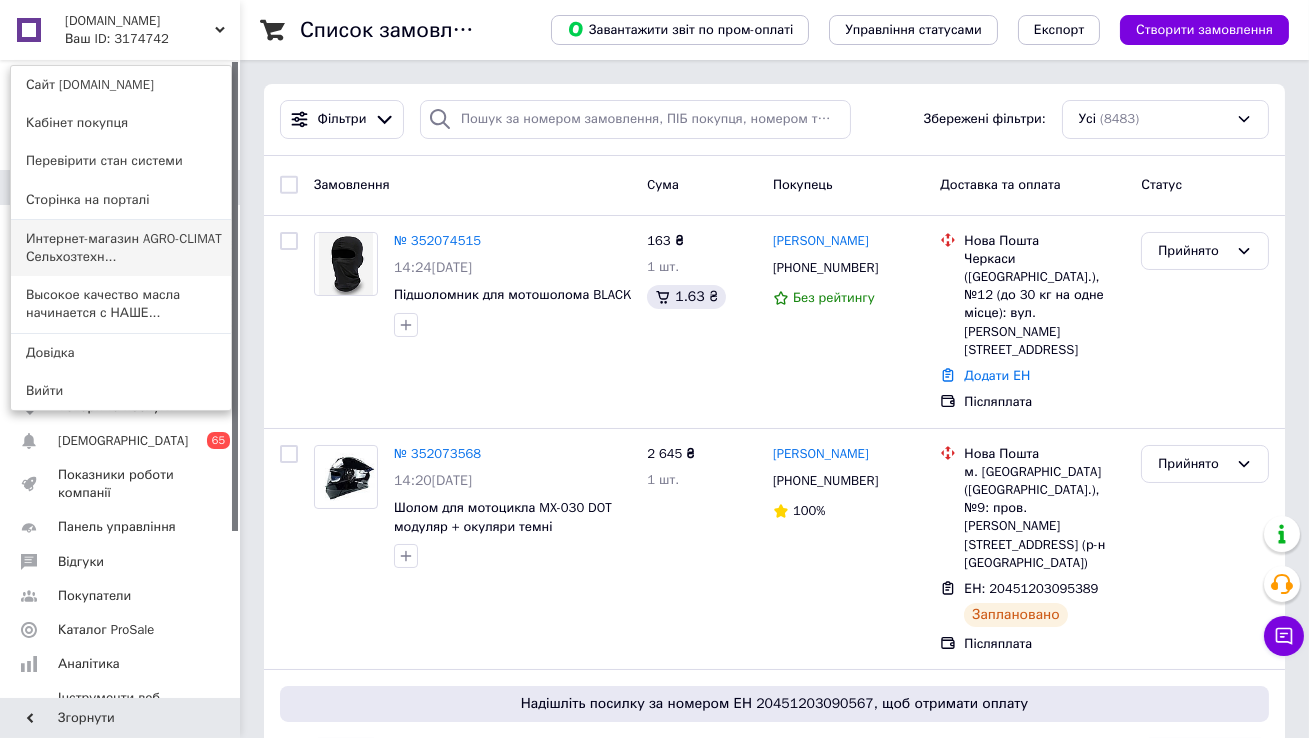 click on "Интернет-магазин AGRO-CLIMAT Сельхозтехн..." at bounding box center (121, 248) 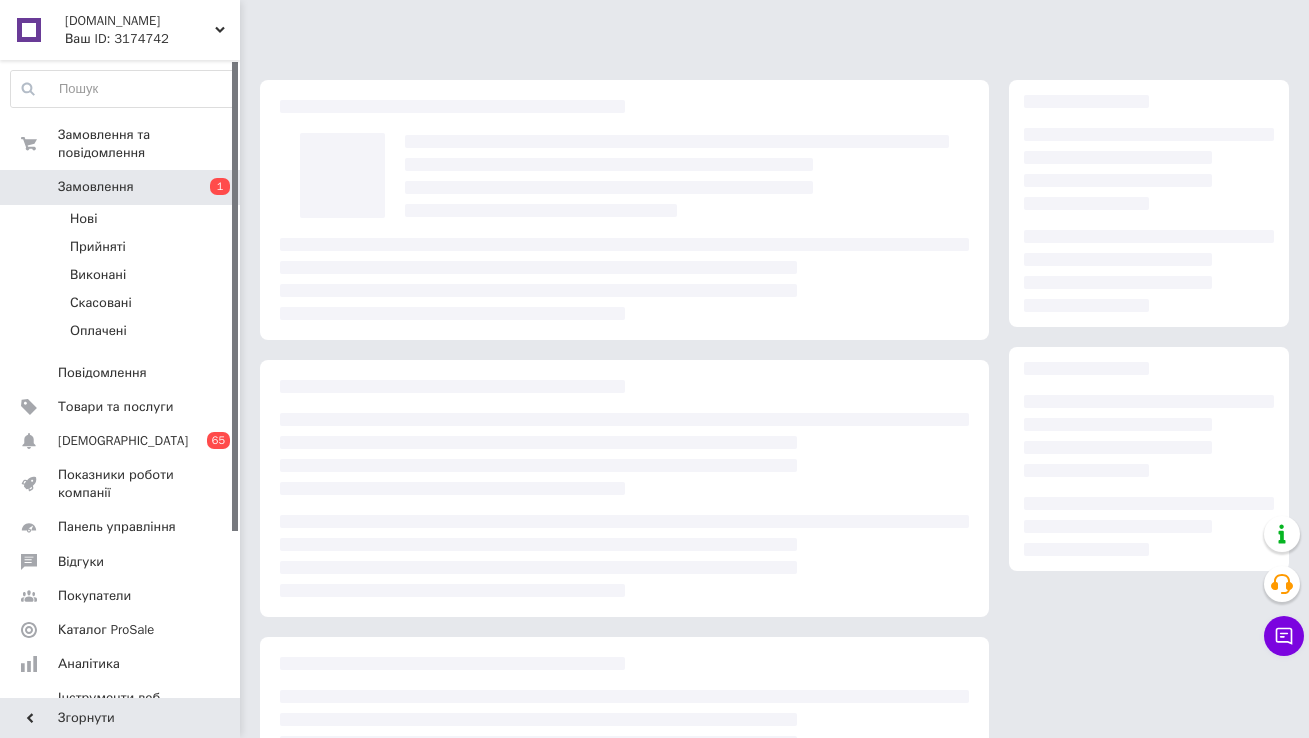 scroll, scrollTop: 0, scrollLeft: 0, axis: both 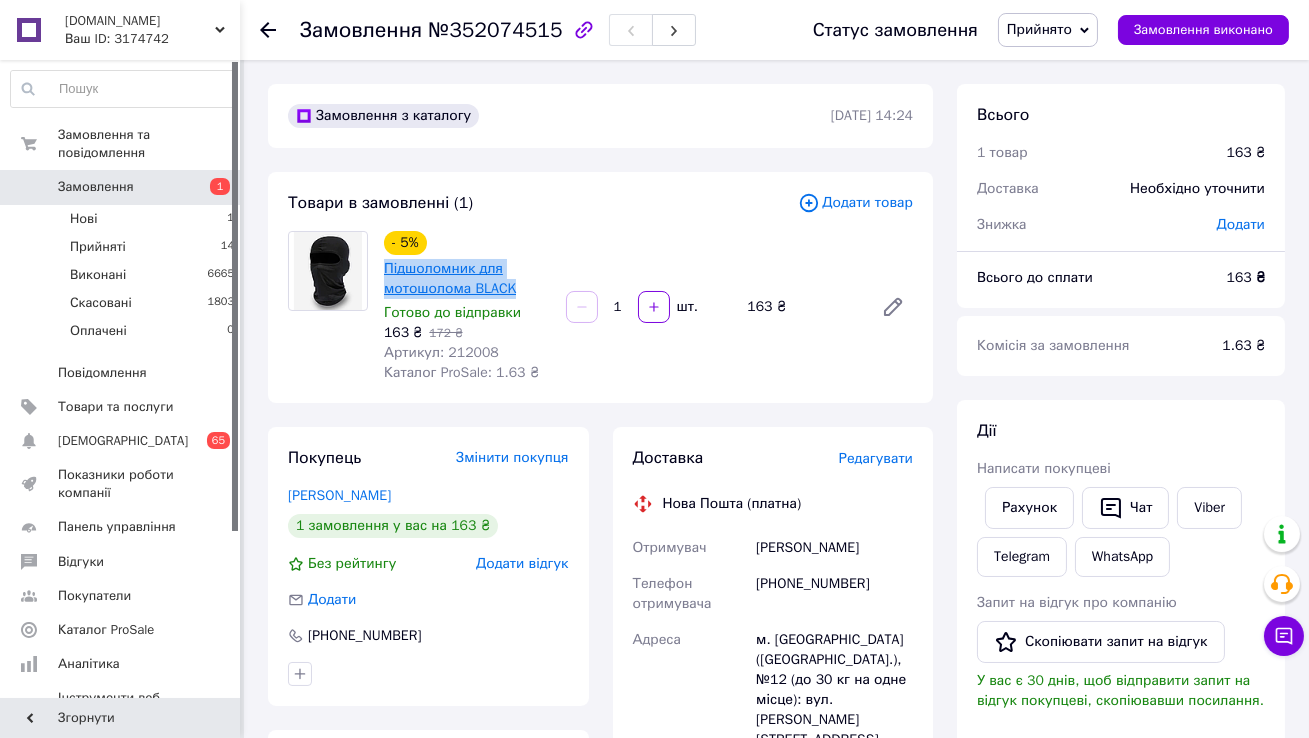 drag, startPoint x: 530, startPoint y: 289, endPoint x: 386, endPoint y: 269, distance: 145.38225 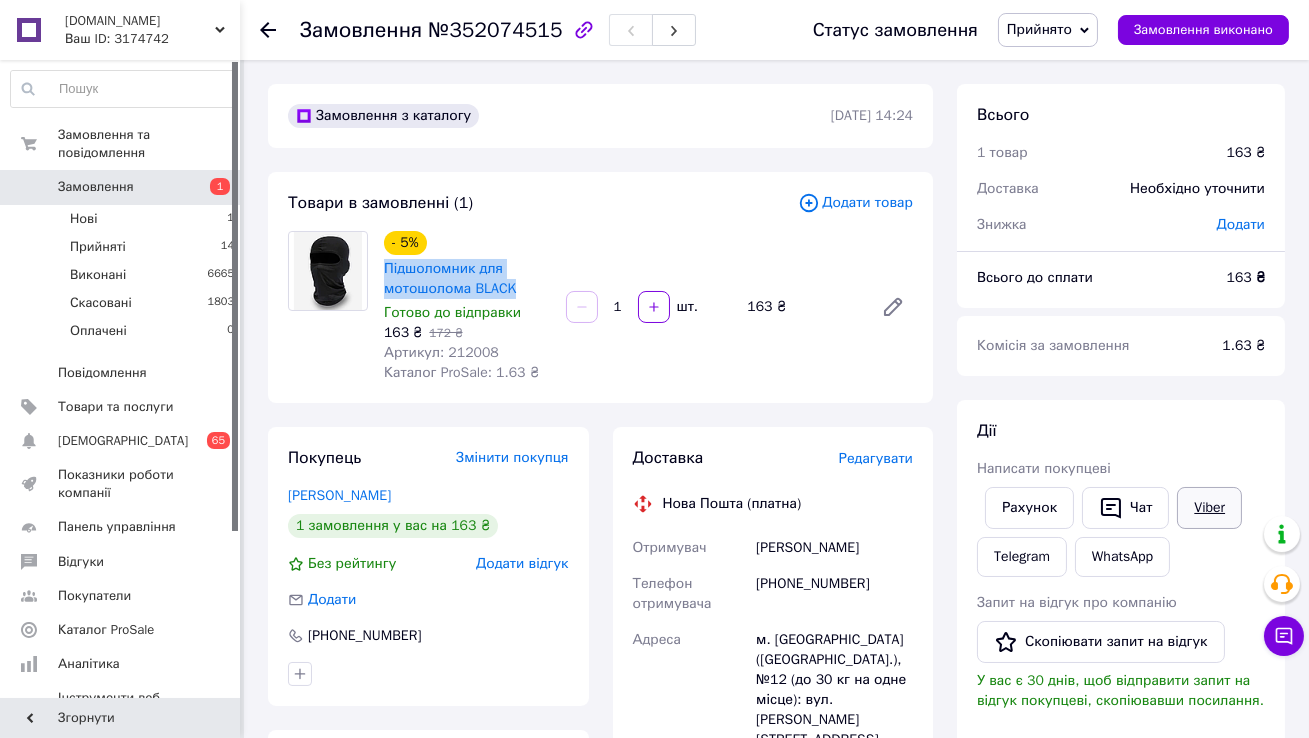 click on "Viber" at bounding box center (1209, 508) 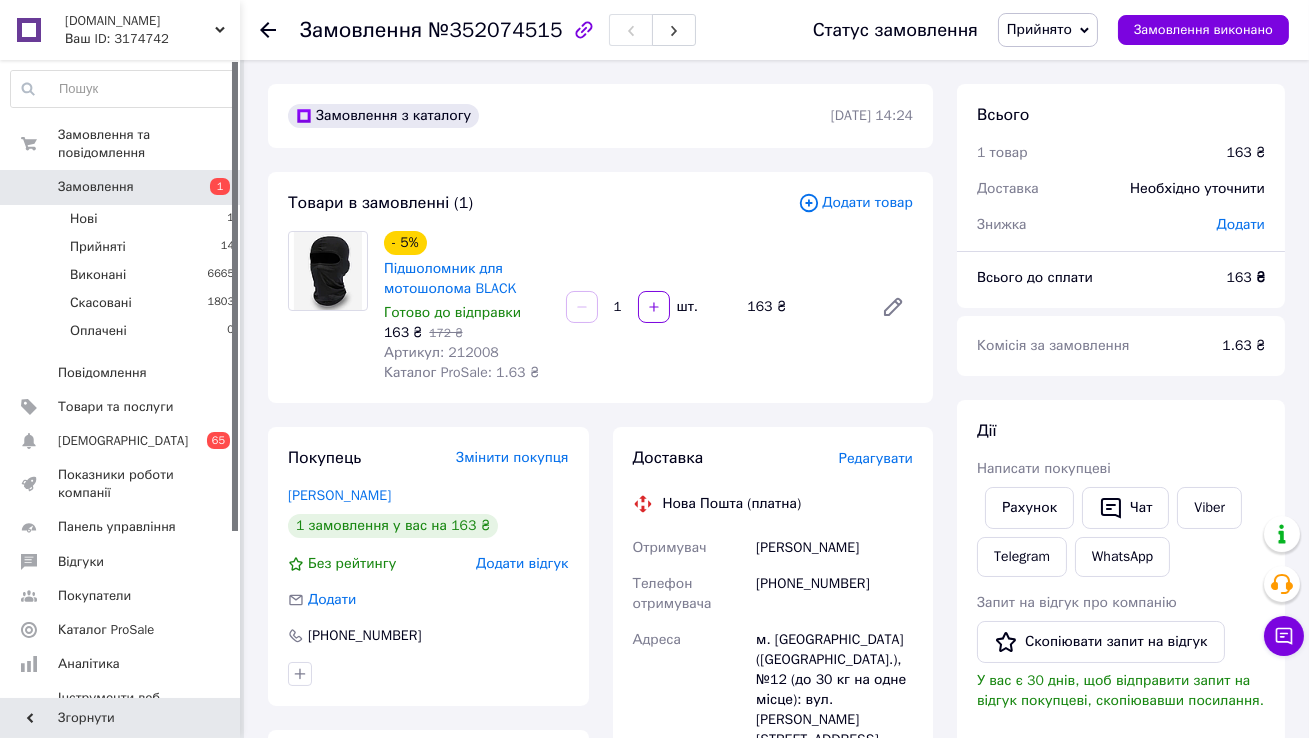 click on "Замовлення з каталогу 10.07.2025 | 14:24 Товари в замовленні (1) Додати товар - 5% Підшоломник для мотошолома BLACK Готово до відправки 163 ₴   172 ₴ Артикул: 212008 Каталог ProSale: 1.63 ₴  1   шт. 163 ₴ Покупець Змінити покупця Грабовський Максим 1 замовлення у вас на 163 ₴ Без рейтингу   Додати відгук Додати +380975746143 Оплата Післяплата Доставка Редагувати Нова Пошта (платна) Отримувач Грабовський Максим Телефон отримувача +380975746143 Адреса м. Черкаси (Черкаська обл.), №12 (до 30 кг на одне місце): вул. Молоткова, 20 Дата відправки 10.07.2025 Платник Отримувач Оціночна вартість 163 ₴ 163 ₴ 23.26 ₴ 163 <" at bounding box center [600, 761] 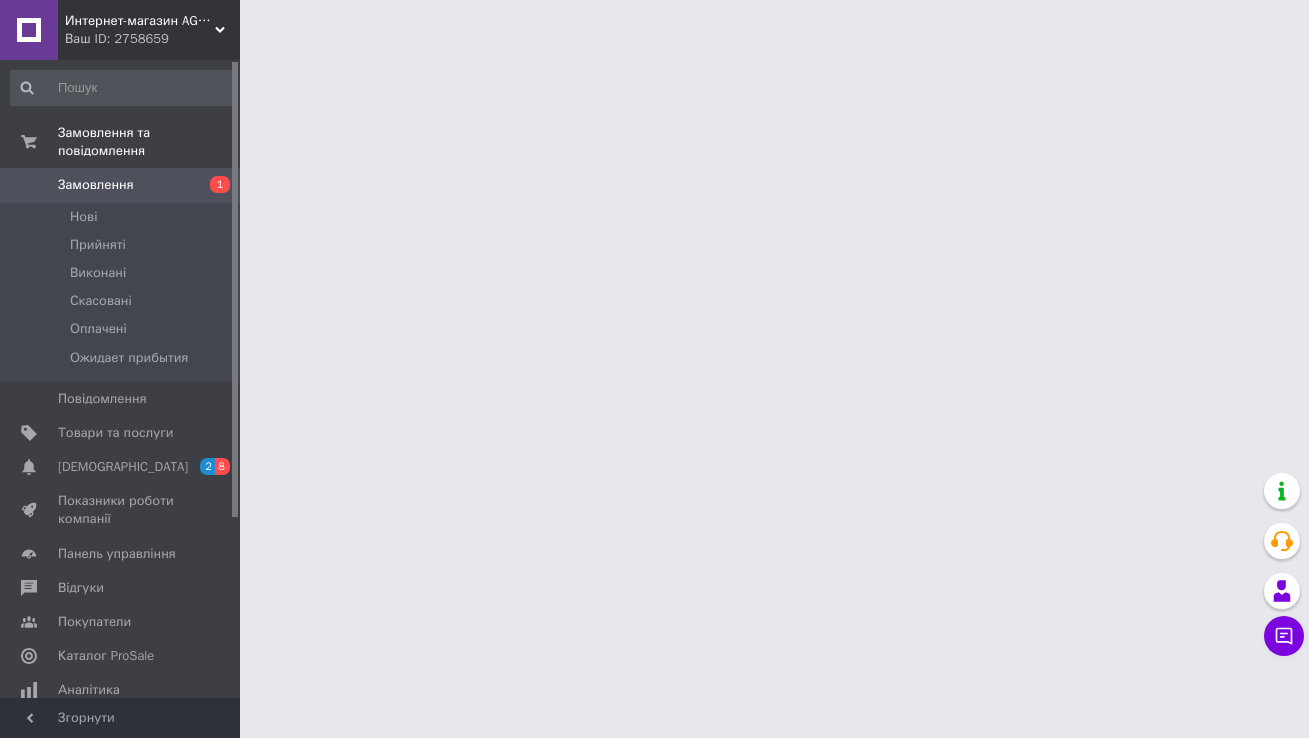 scroll, scrollTop: 0, scrollLeft: 0, axis: both 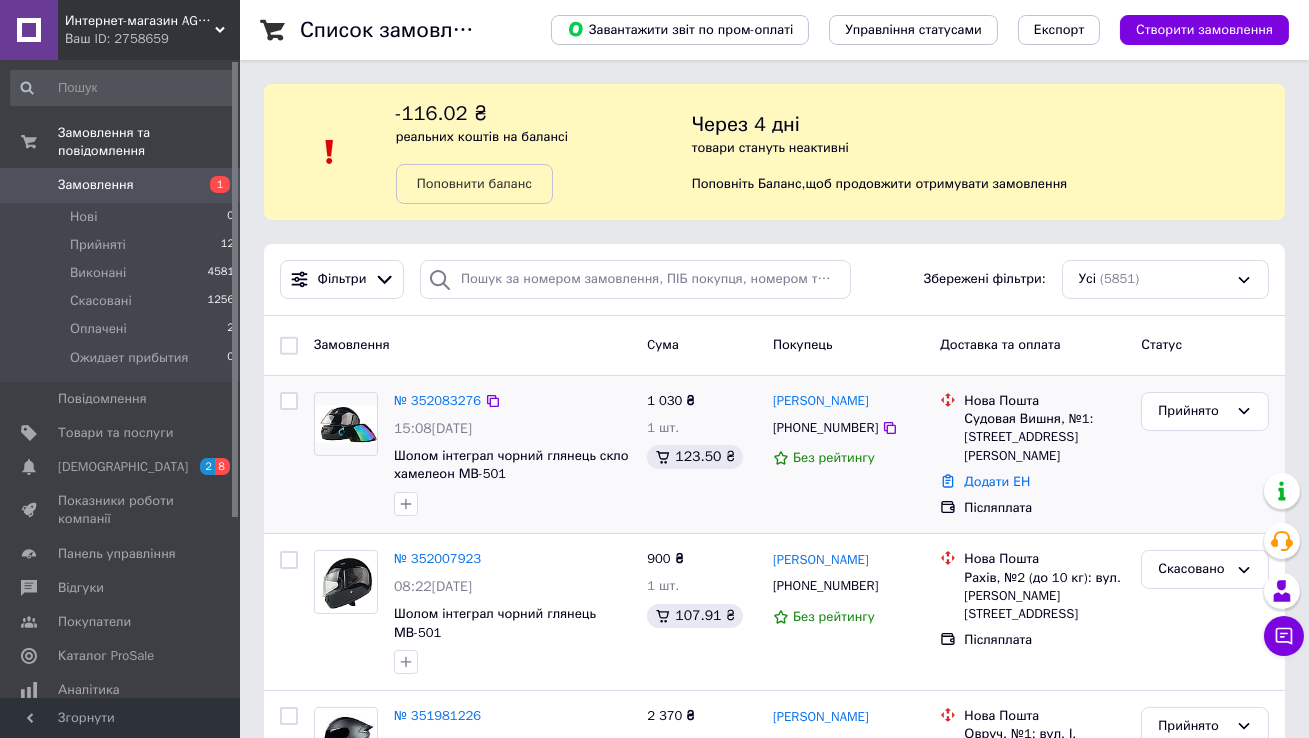 click on "Судовая Вишня, №1: площадь Ивана Франка, 14а" at bounding box center (1044, 437) 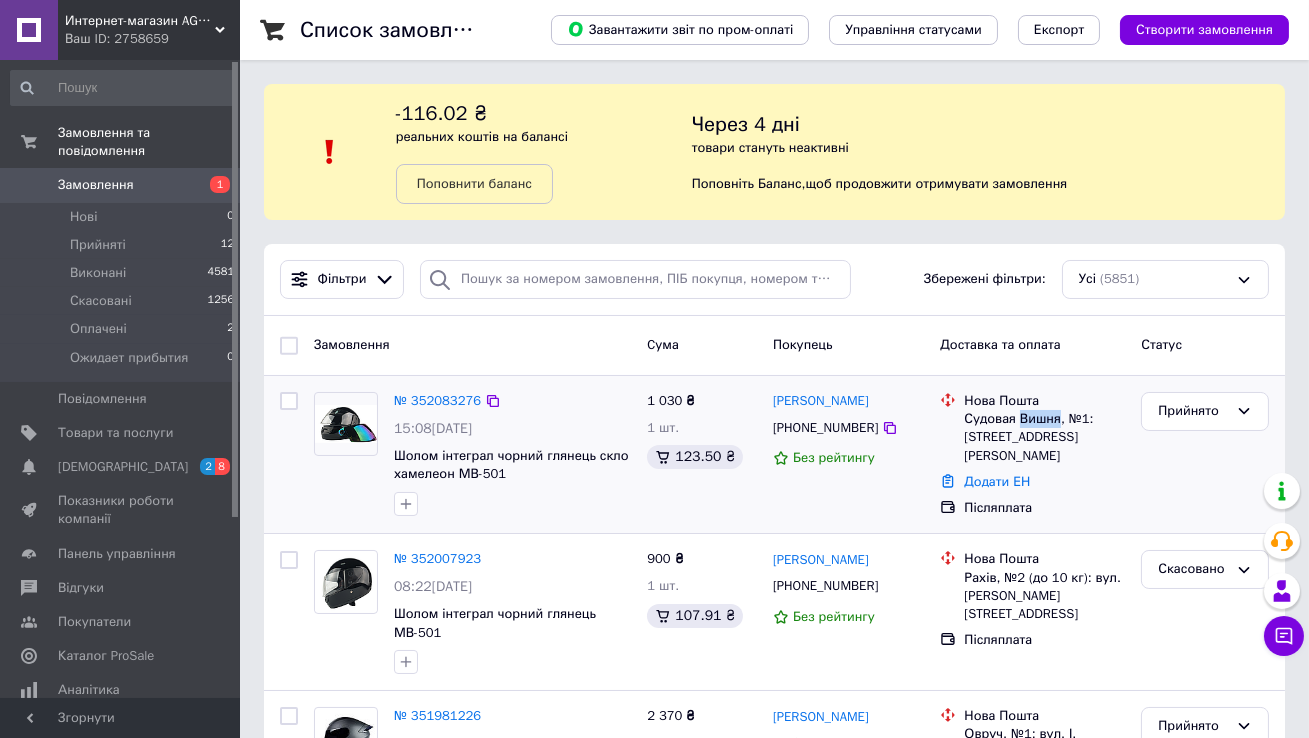 click on "Судовая Вишня, №1: площадь Ивана Франка, 14а" at bounding box center [1044, 437] 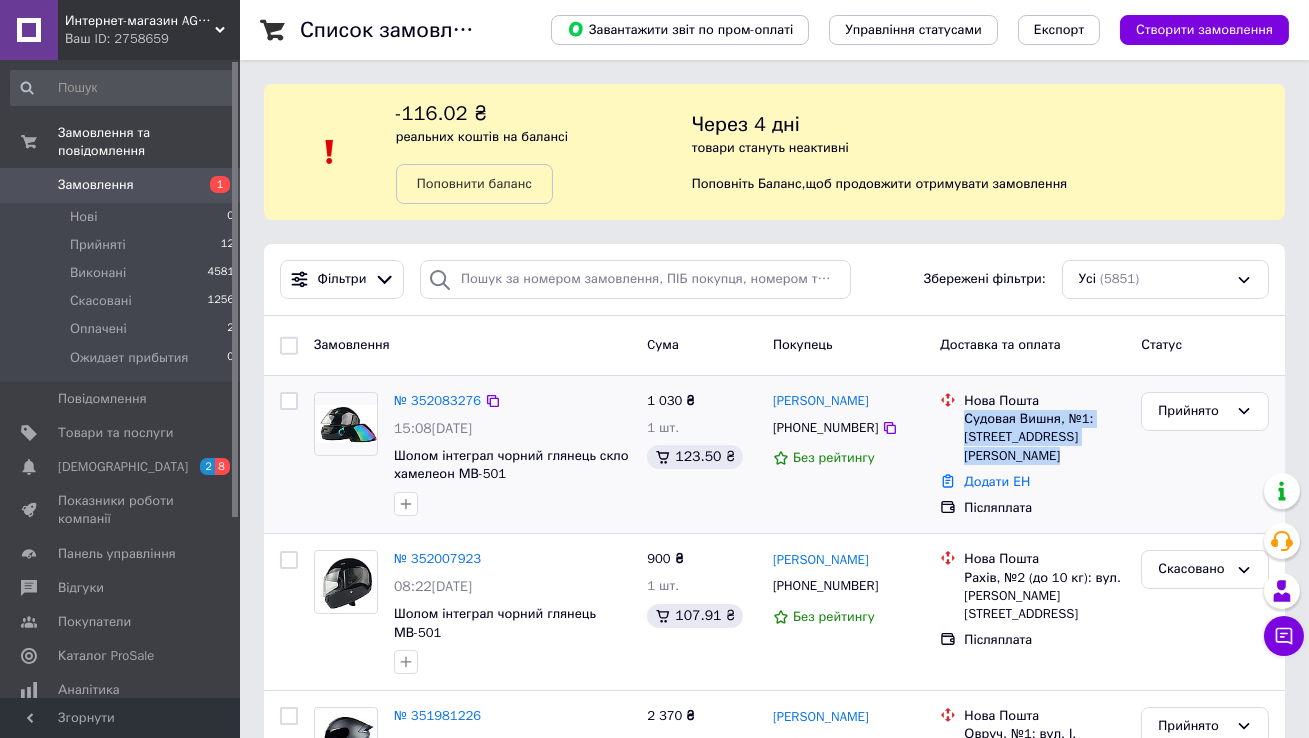 click on "Судовая Вишня, №1: площадь Ивана Франка, 14а" at bounding box center [1044, 437] 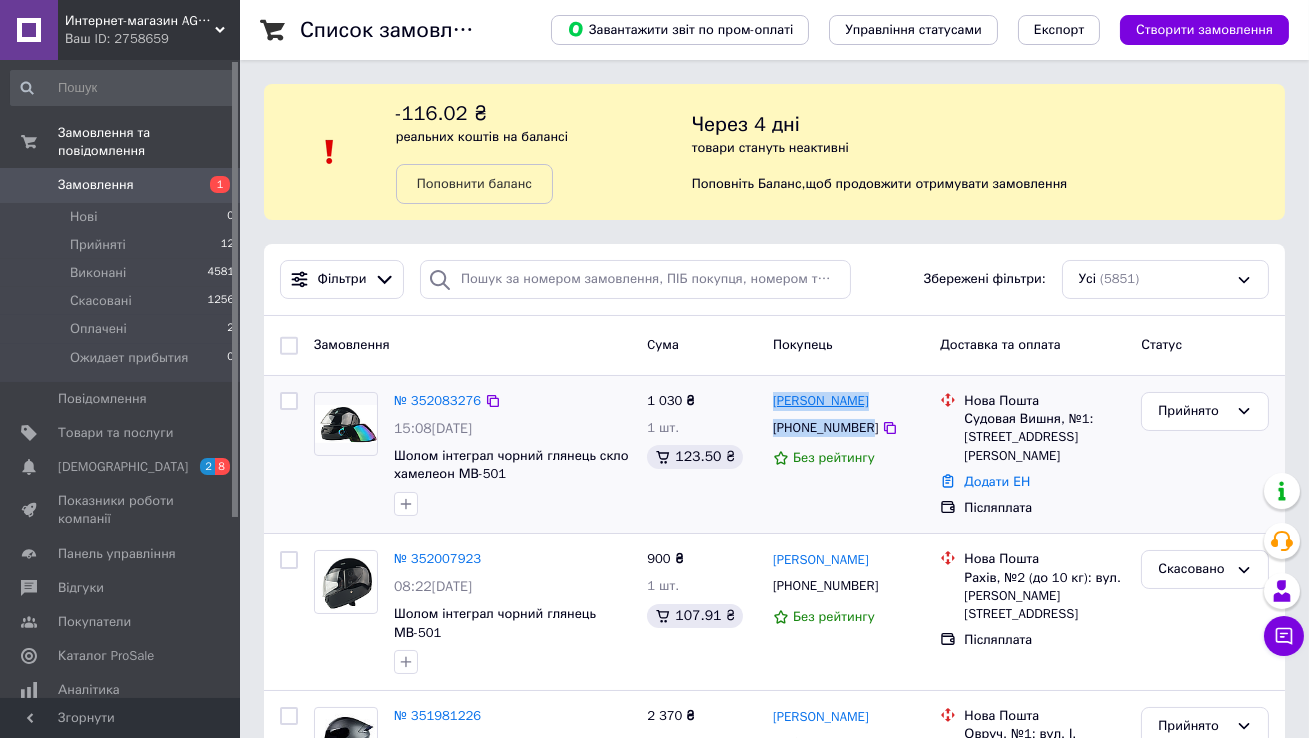 drag, startPoint x: 876, startPoint y: 428, endPoint x: 773, endPoint y: 398, distance: 107.28001 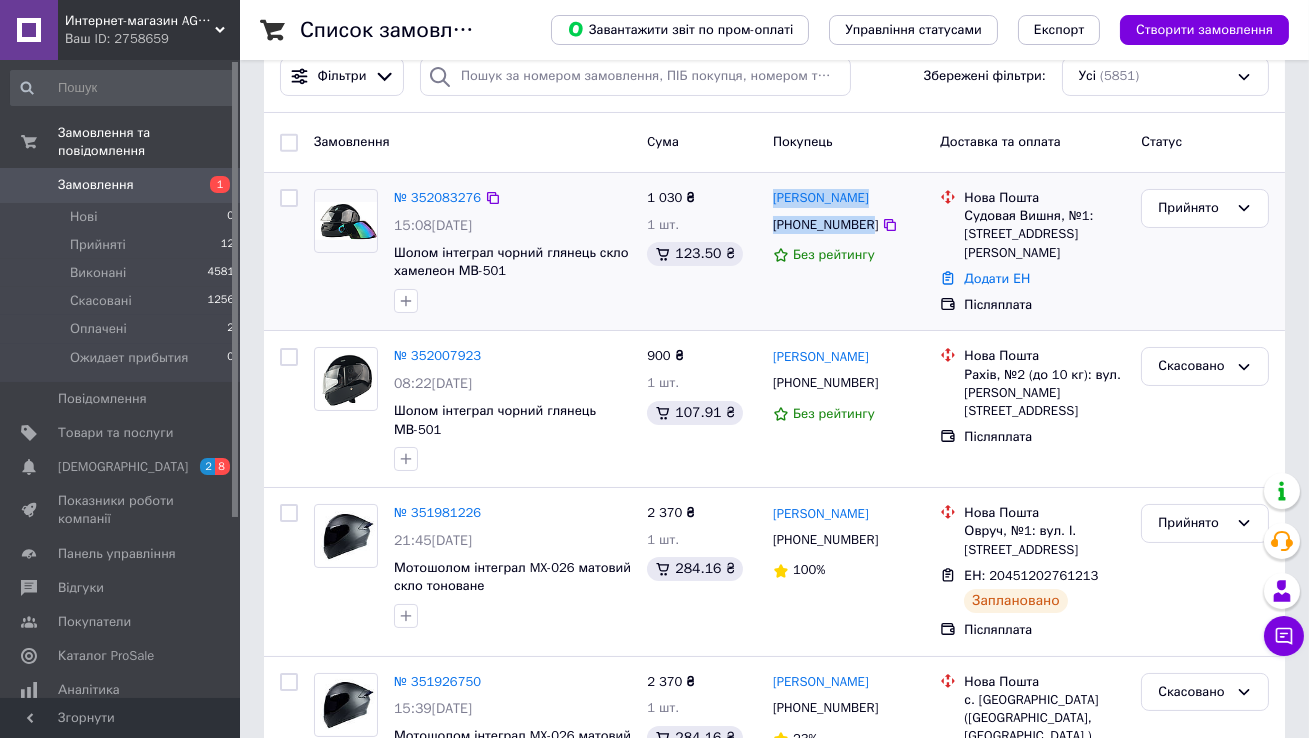 scroll, scrollTop: 204, scrollLeft: 0, axis: vertical 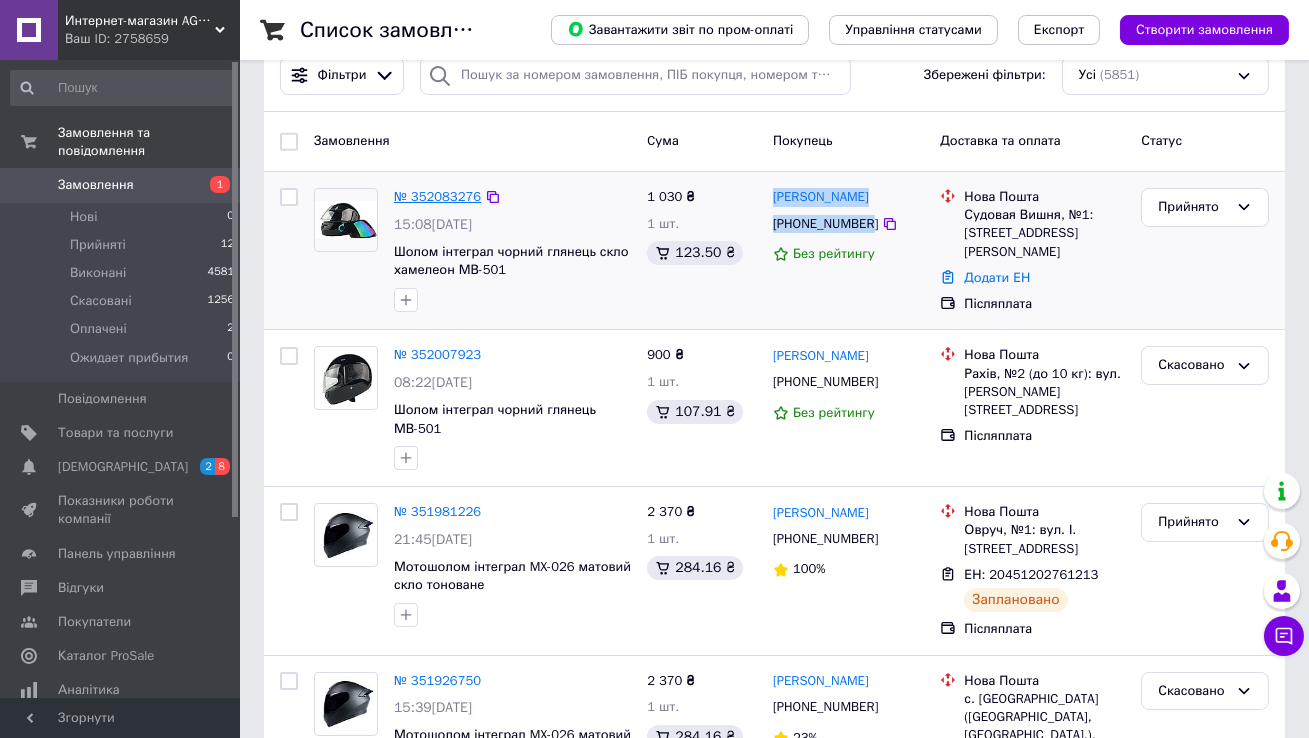 click on "№ 352083276" at bounding box center (437, 196) 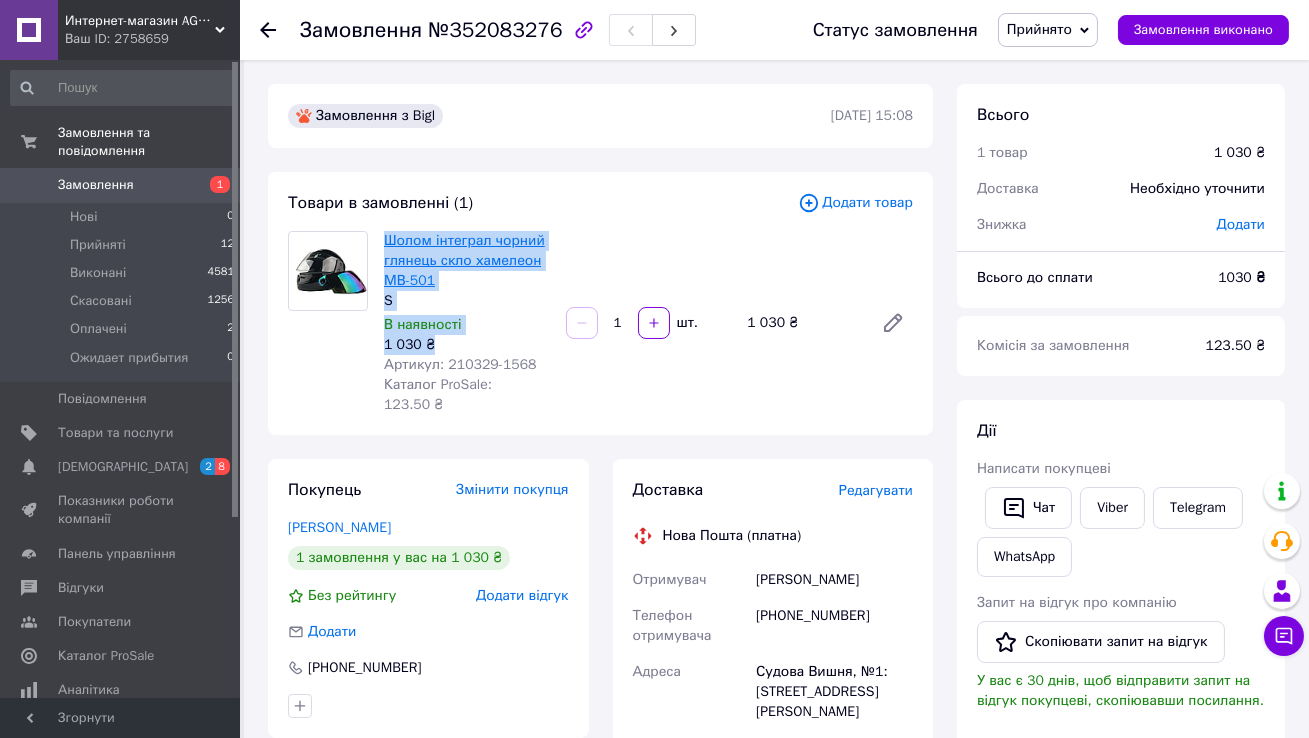 drag, startPoint x: 445, startPoint y: 347, endPoint x: 384, endPoint y: 243, distance: 120.56948 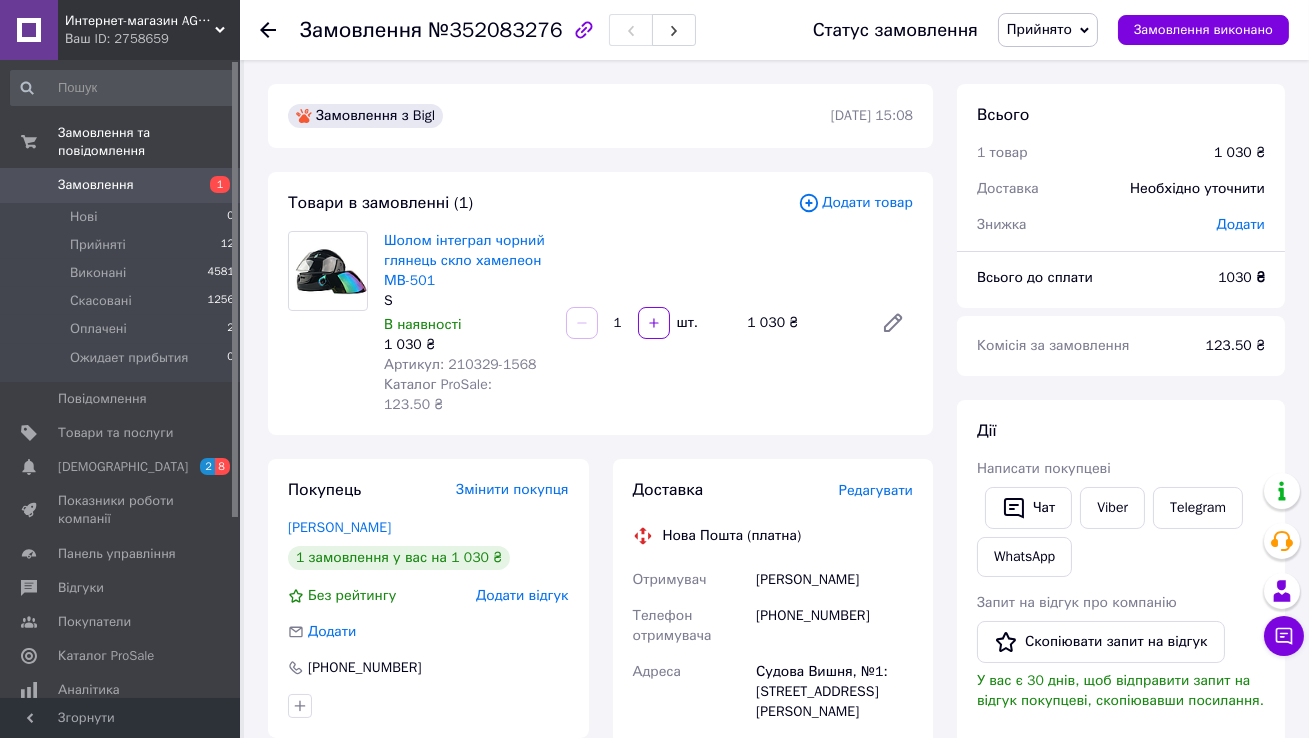 click on "Редагувати" at bounding box center (876, 490) 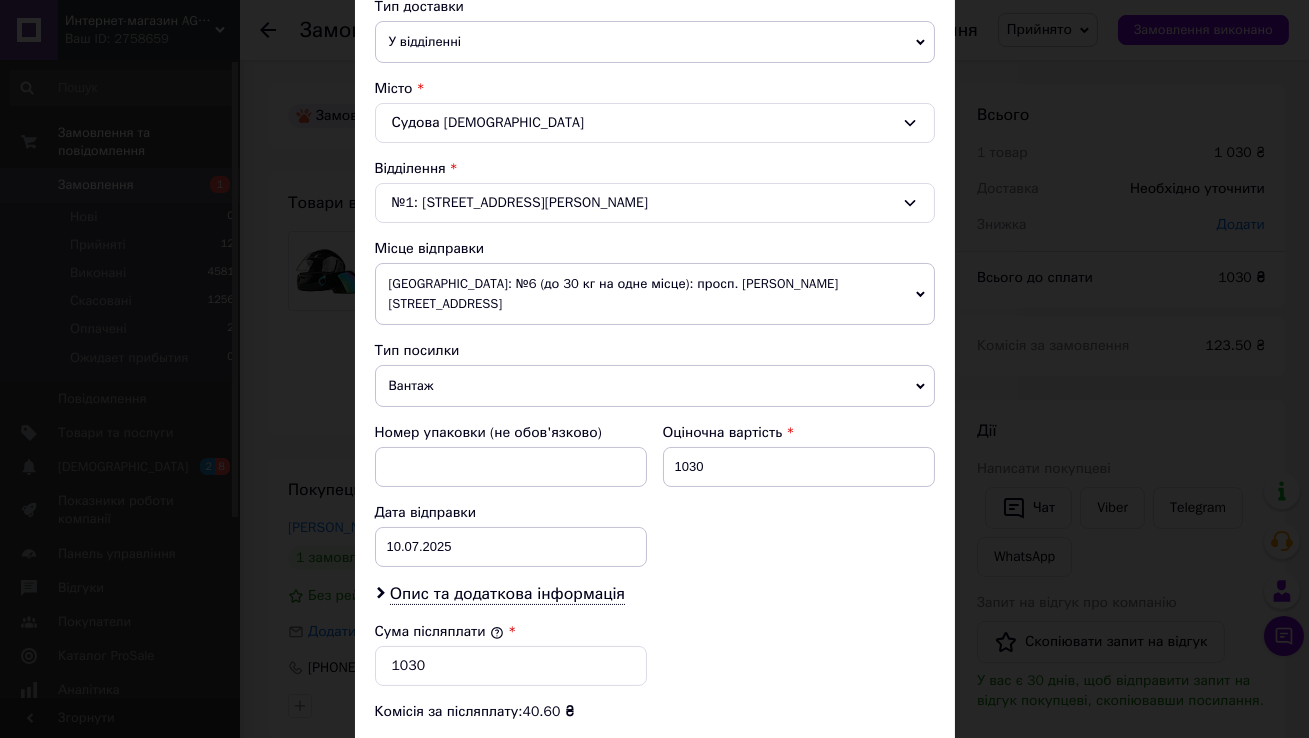 scroll, scrollTop: 824, scrollLeft: 0, axis: vertical 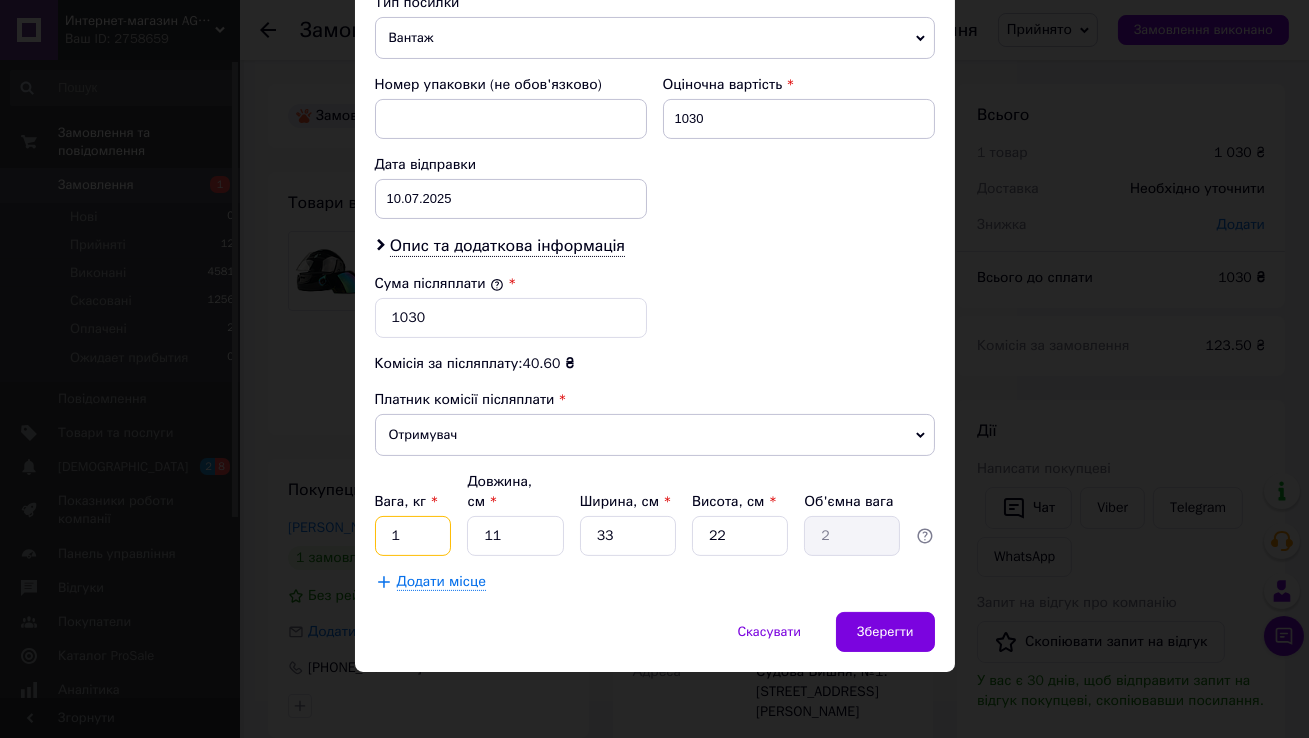 click on "1" at bounding box center (413, 536) 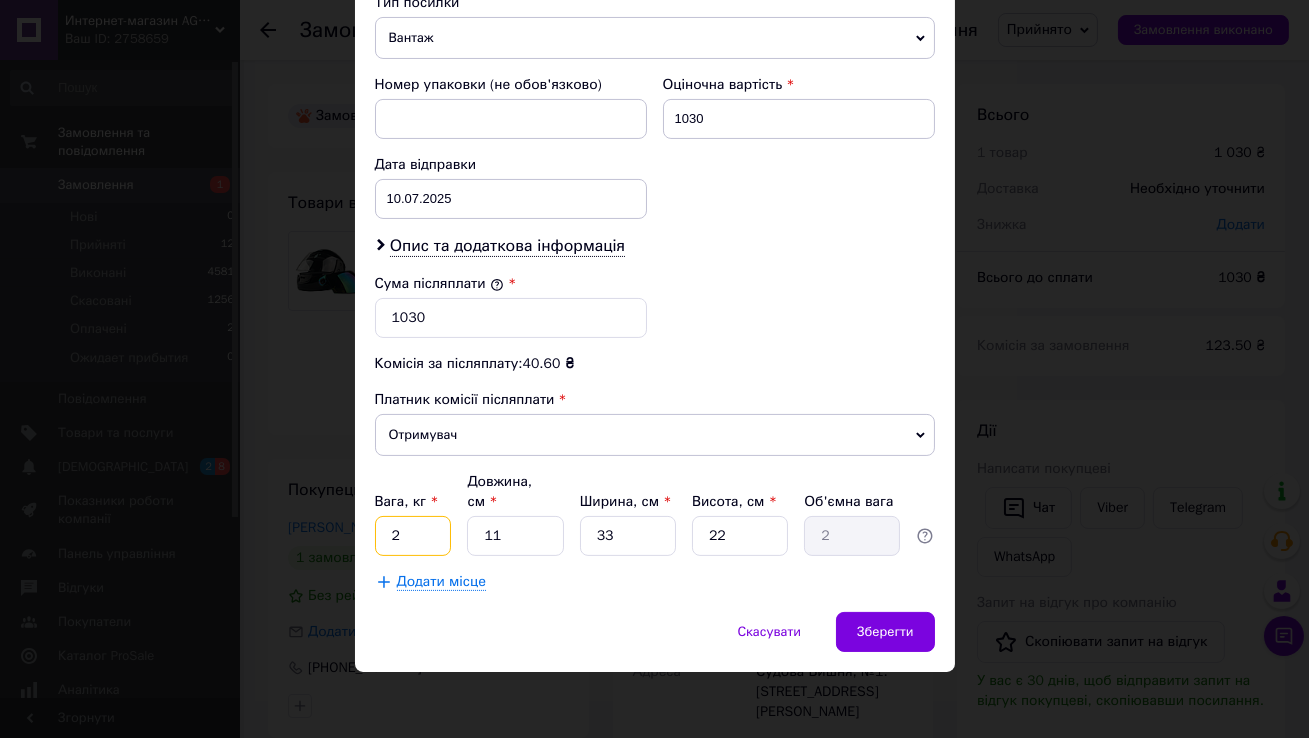 type on "2" 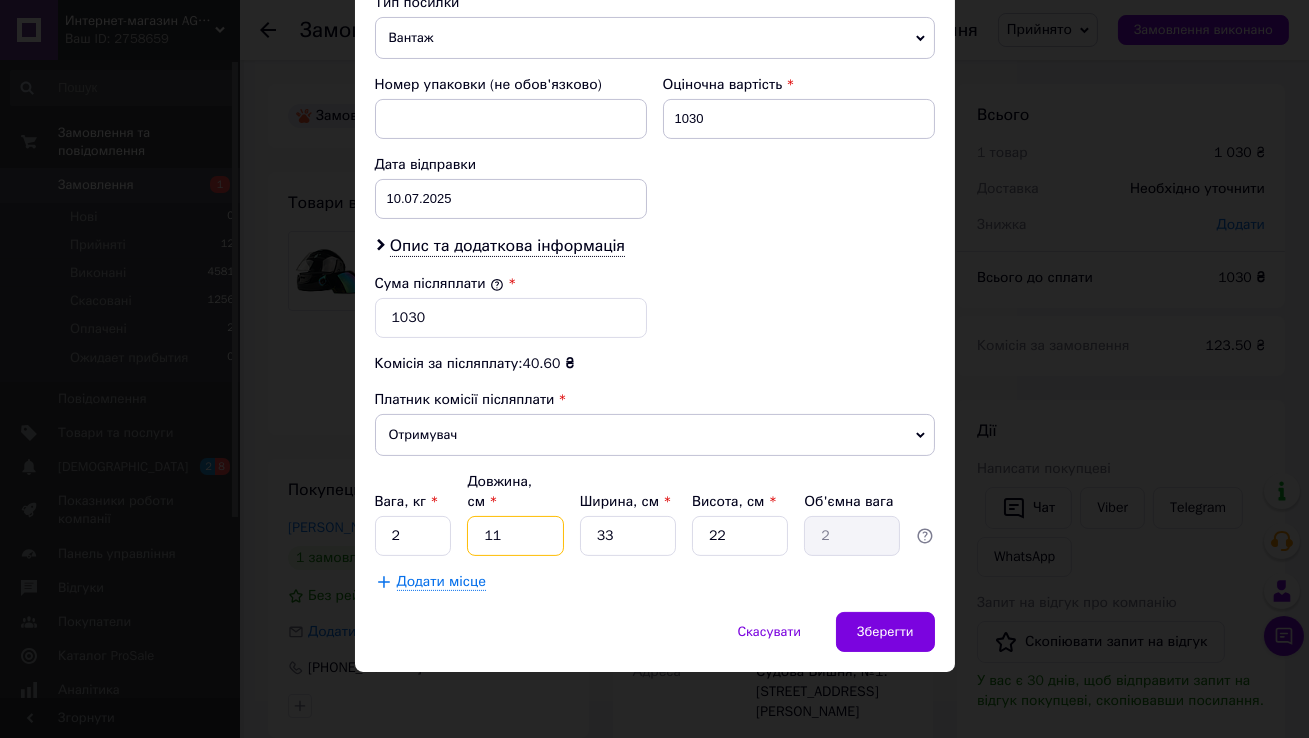 click on "11" at bounding box center (515, 536) 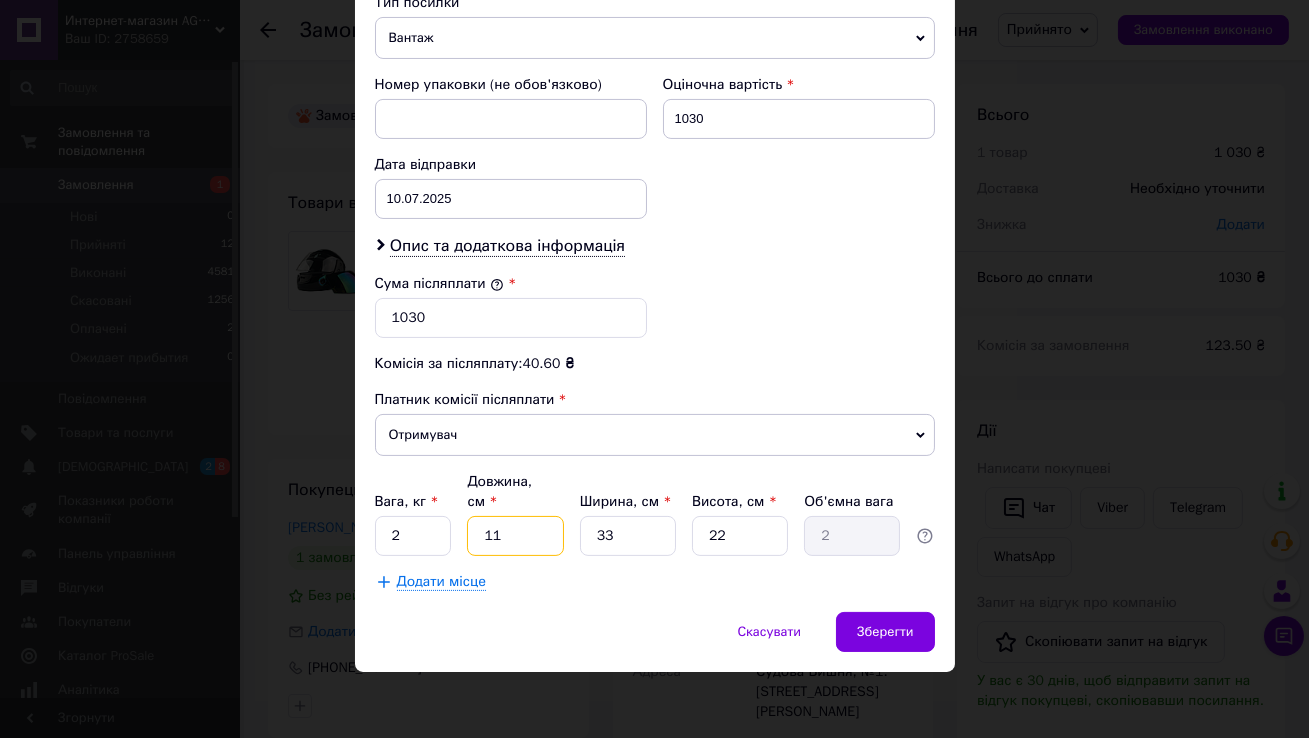 type on "4" 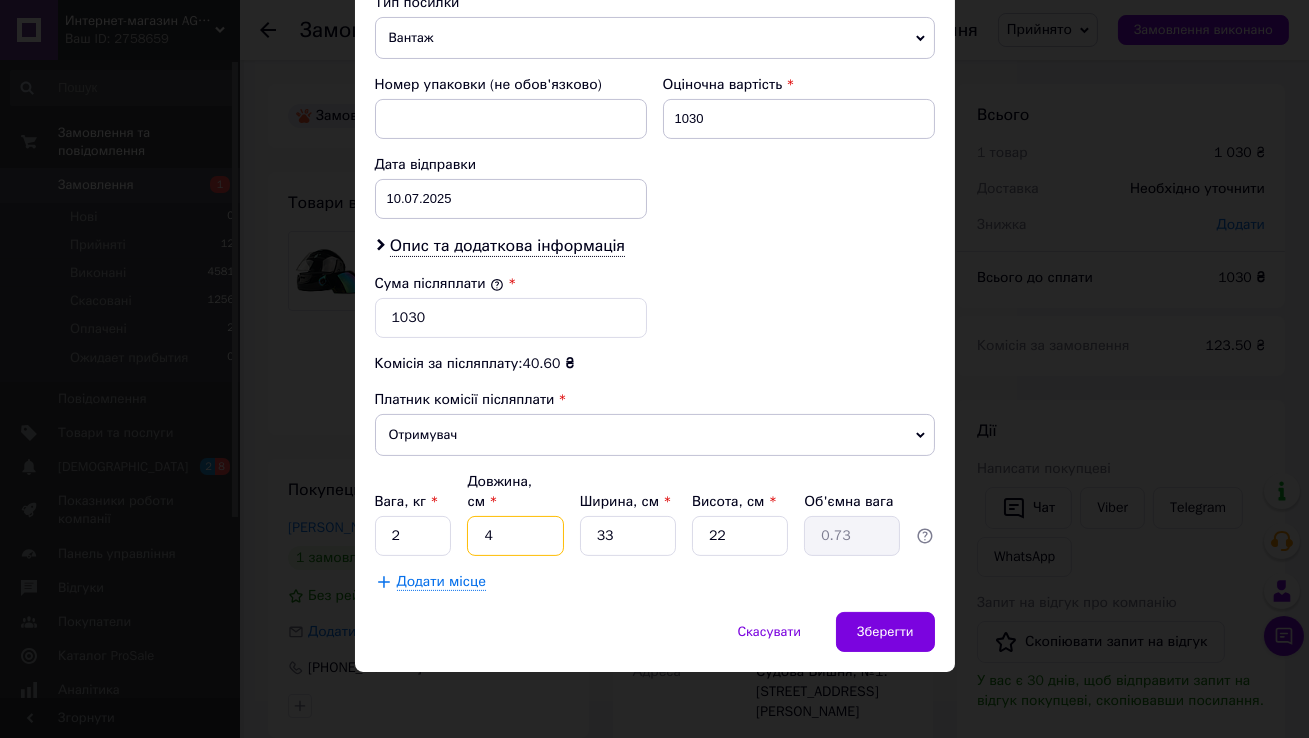 type on "40" 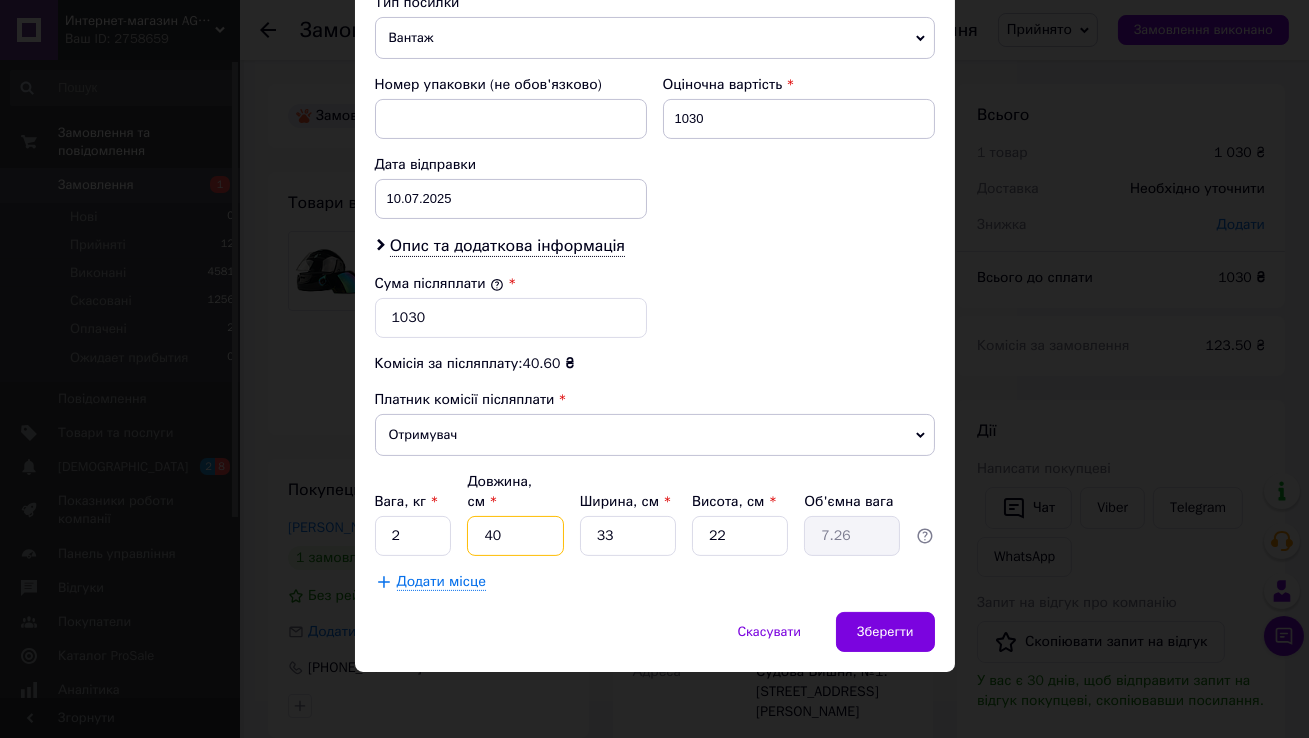 type on "40" 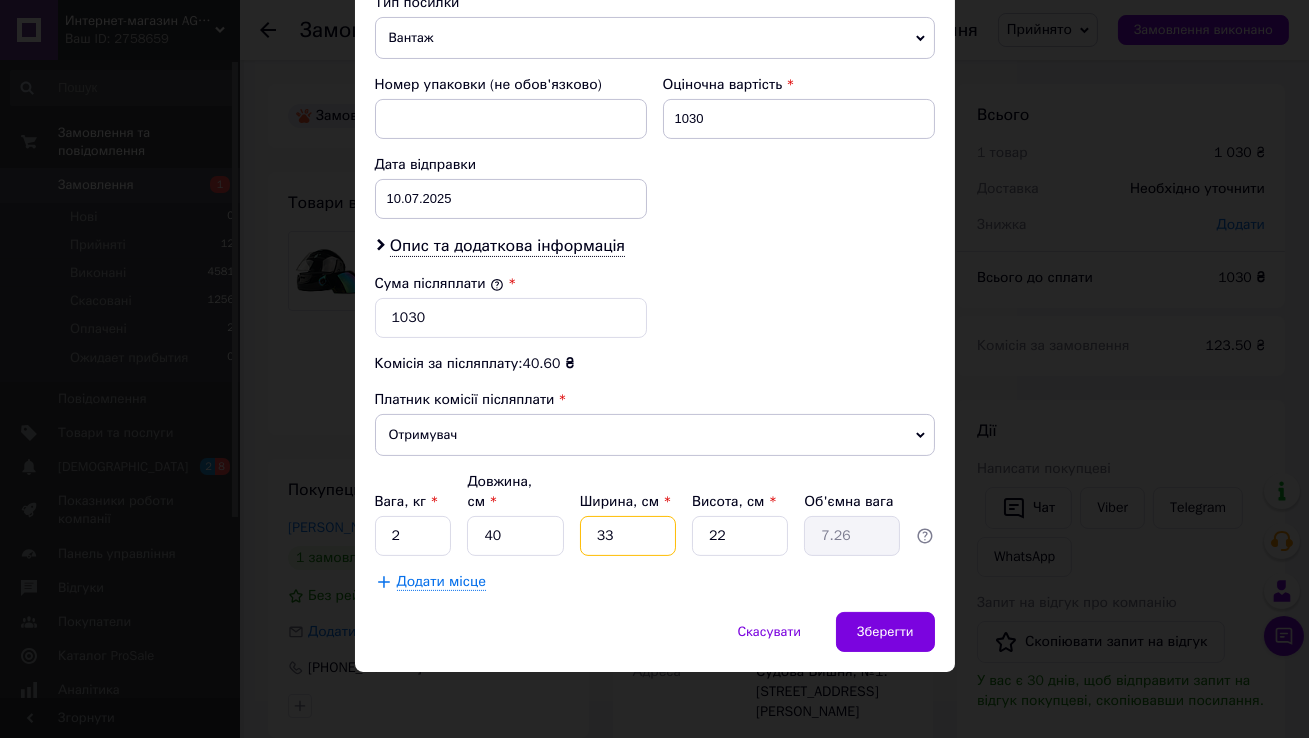 click on "33" at bounding box center (628, 536) 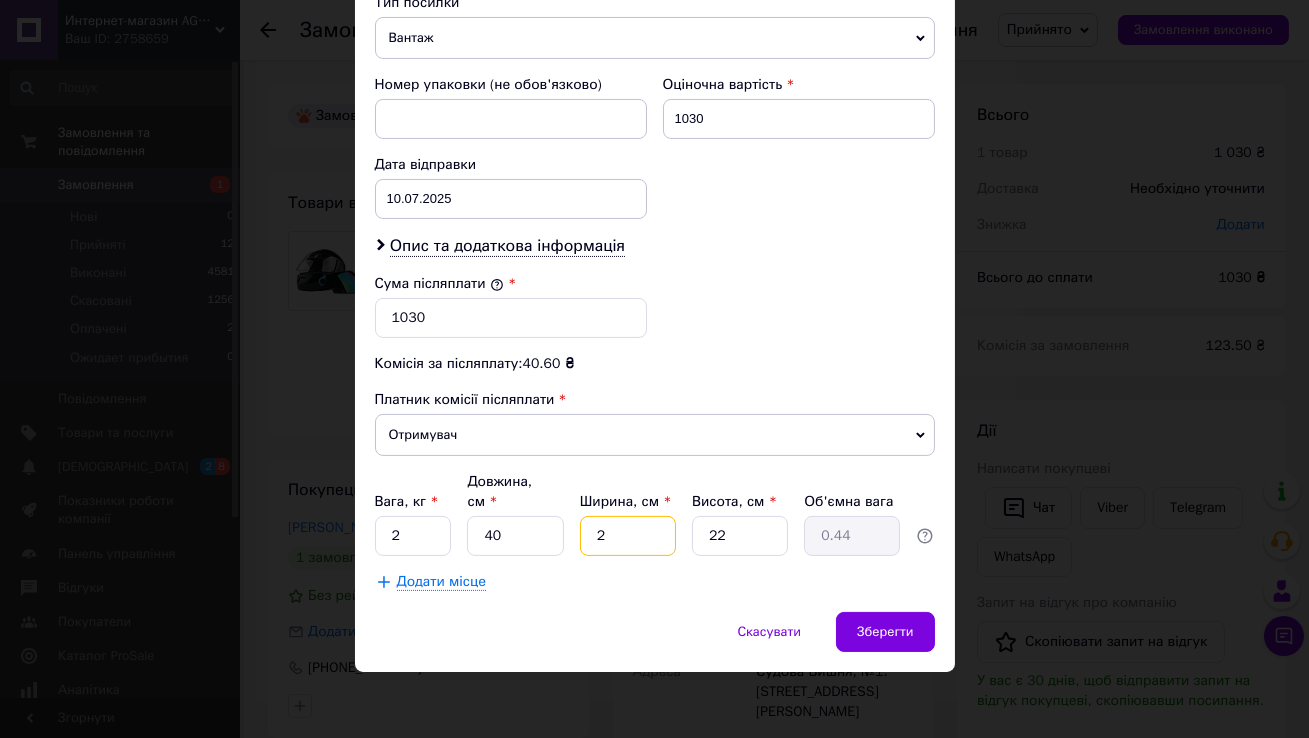 type on "25" 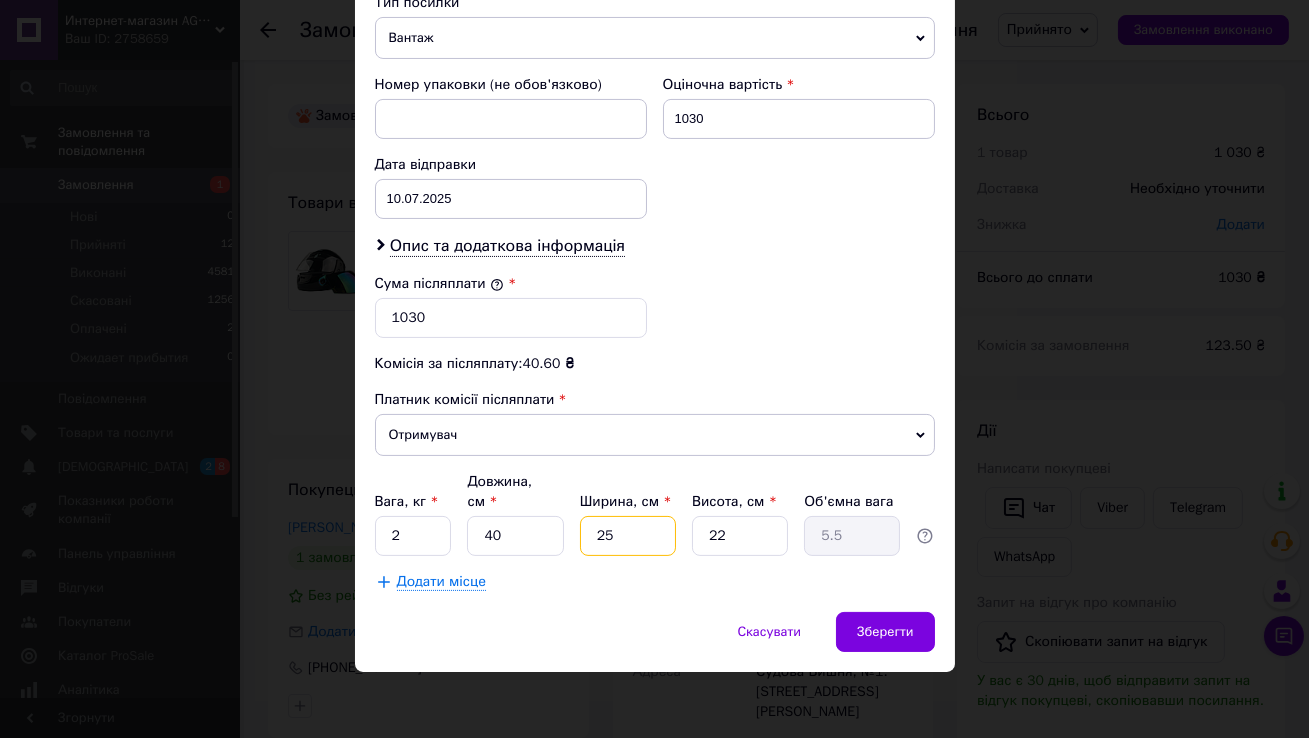 type on "25" 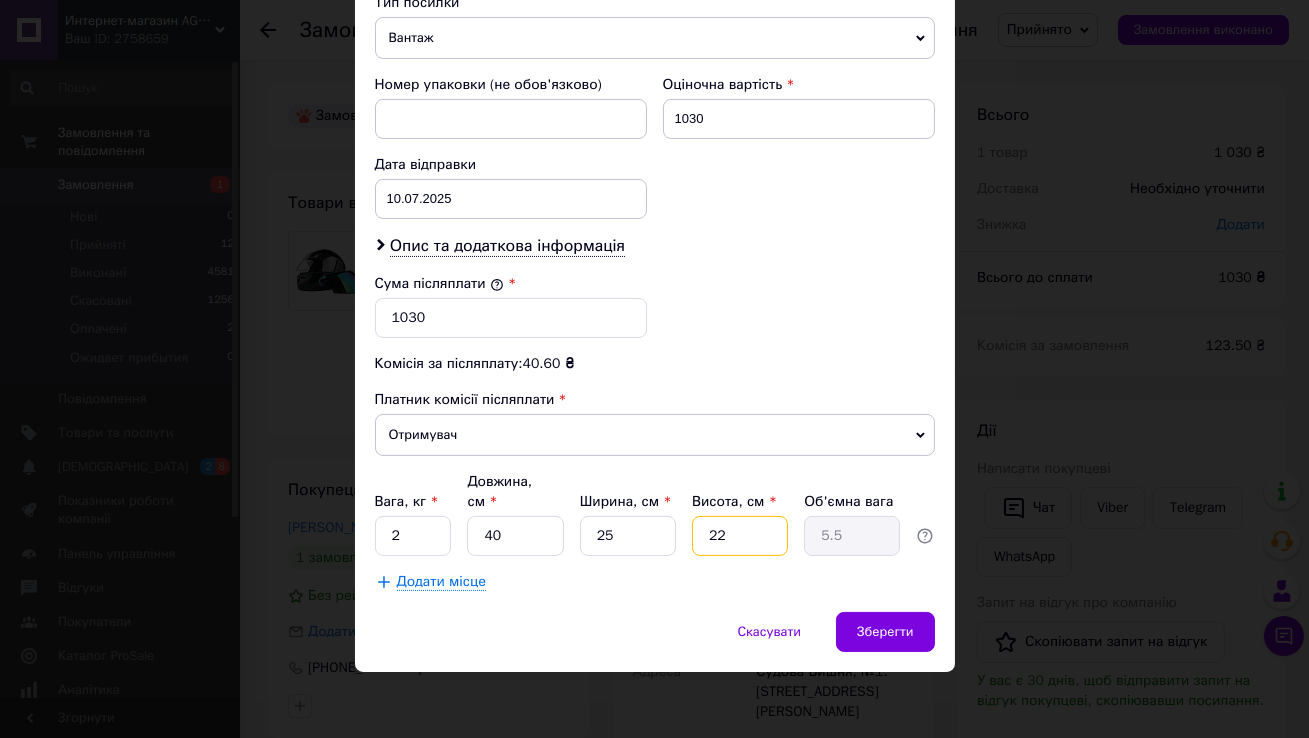 click on "22" at bounding box center (740, 536) 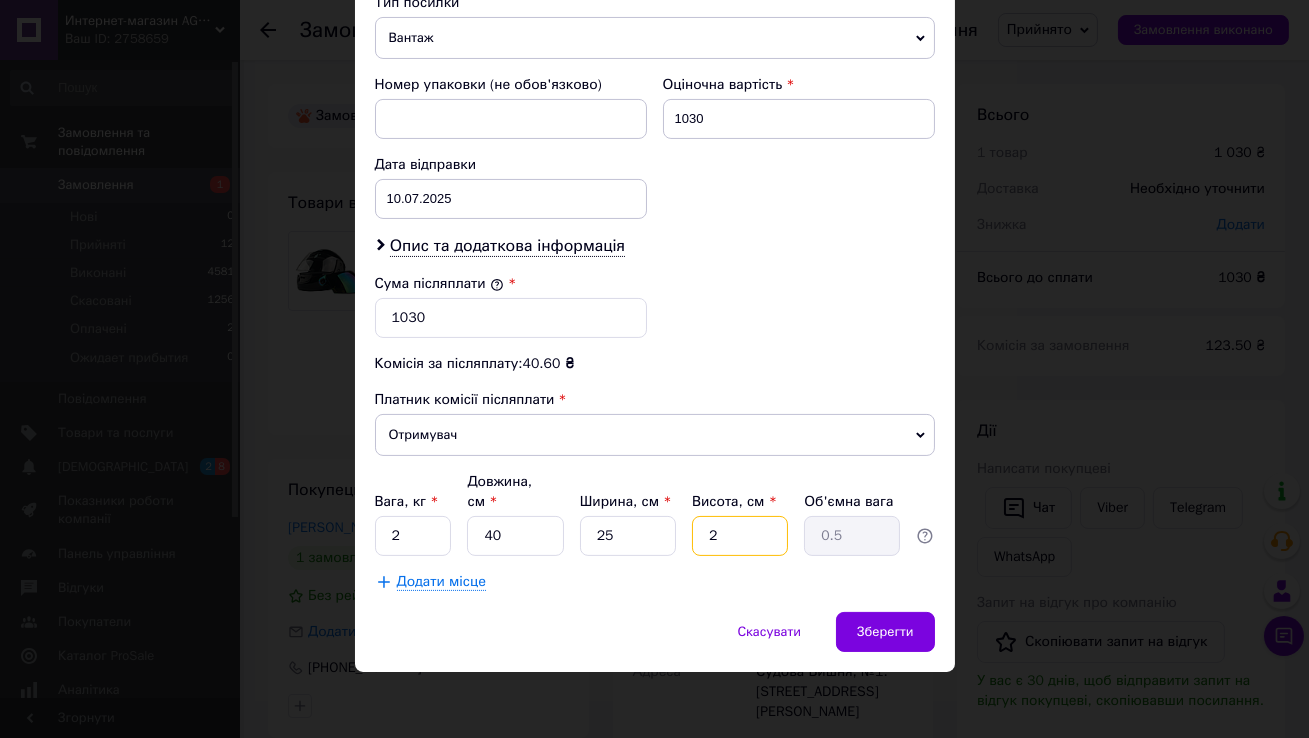 type on "20" 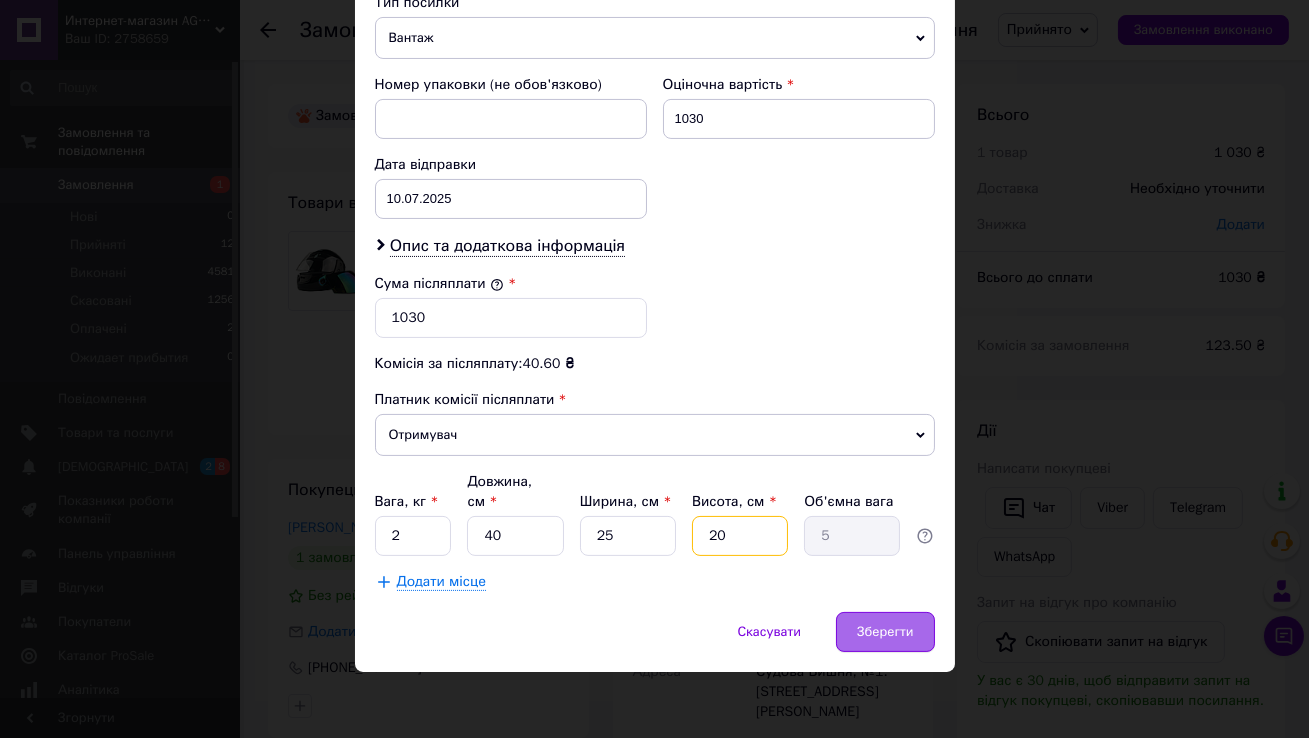 type on "20" 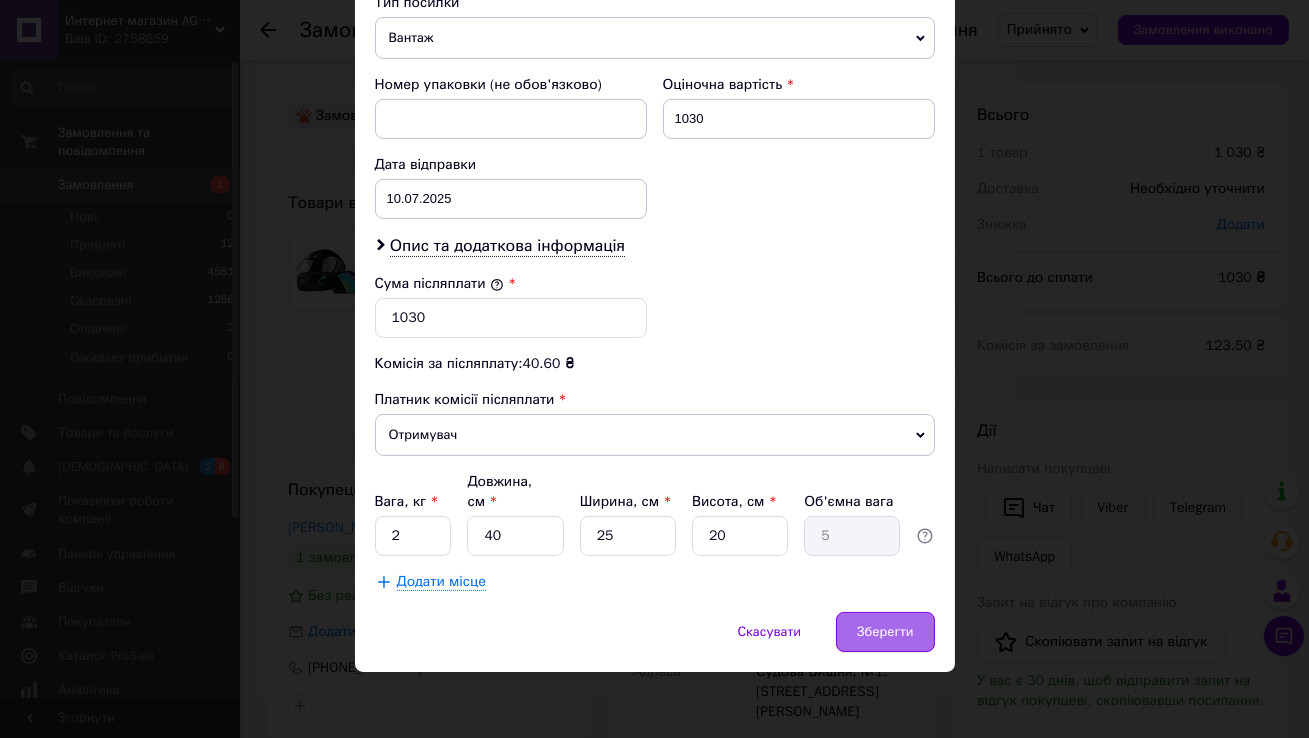 click on "Зберегти" at bounding box center [885, 632] 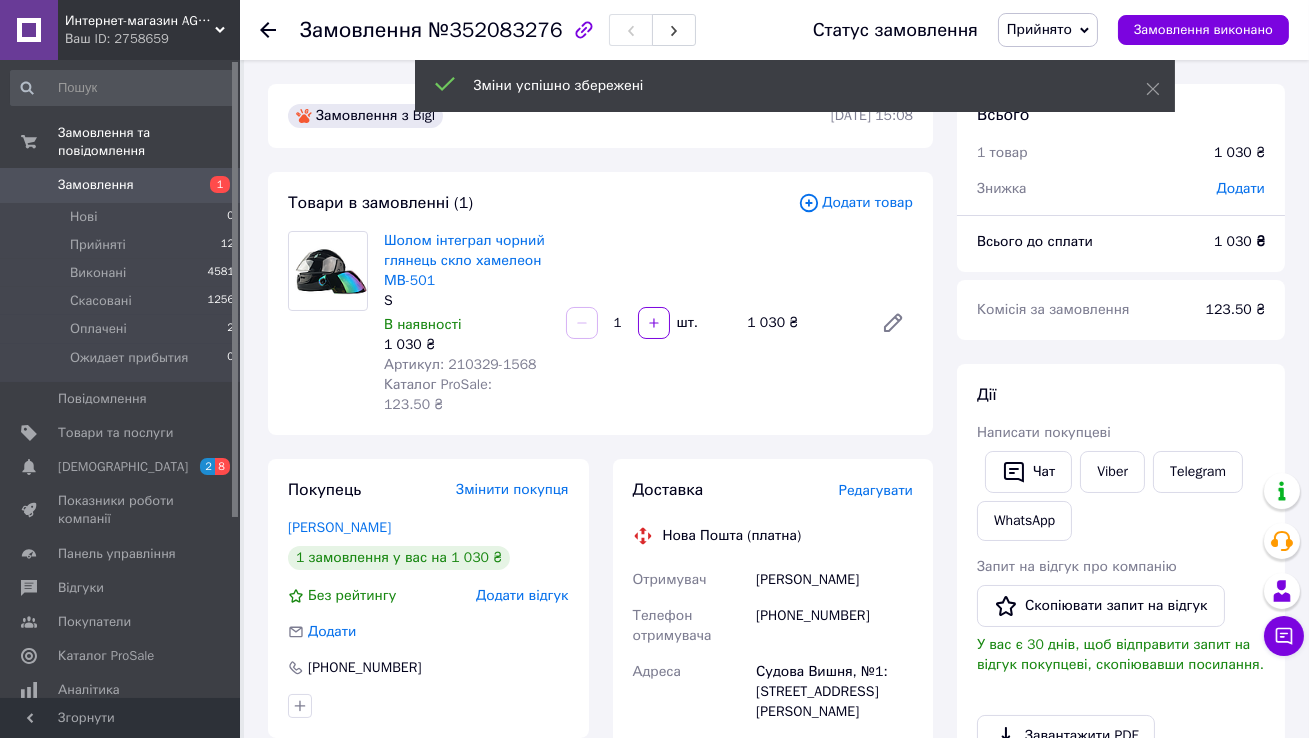 scroll, scrollTop: 650, scrollLeft: 0, axis: vertical 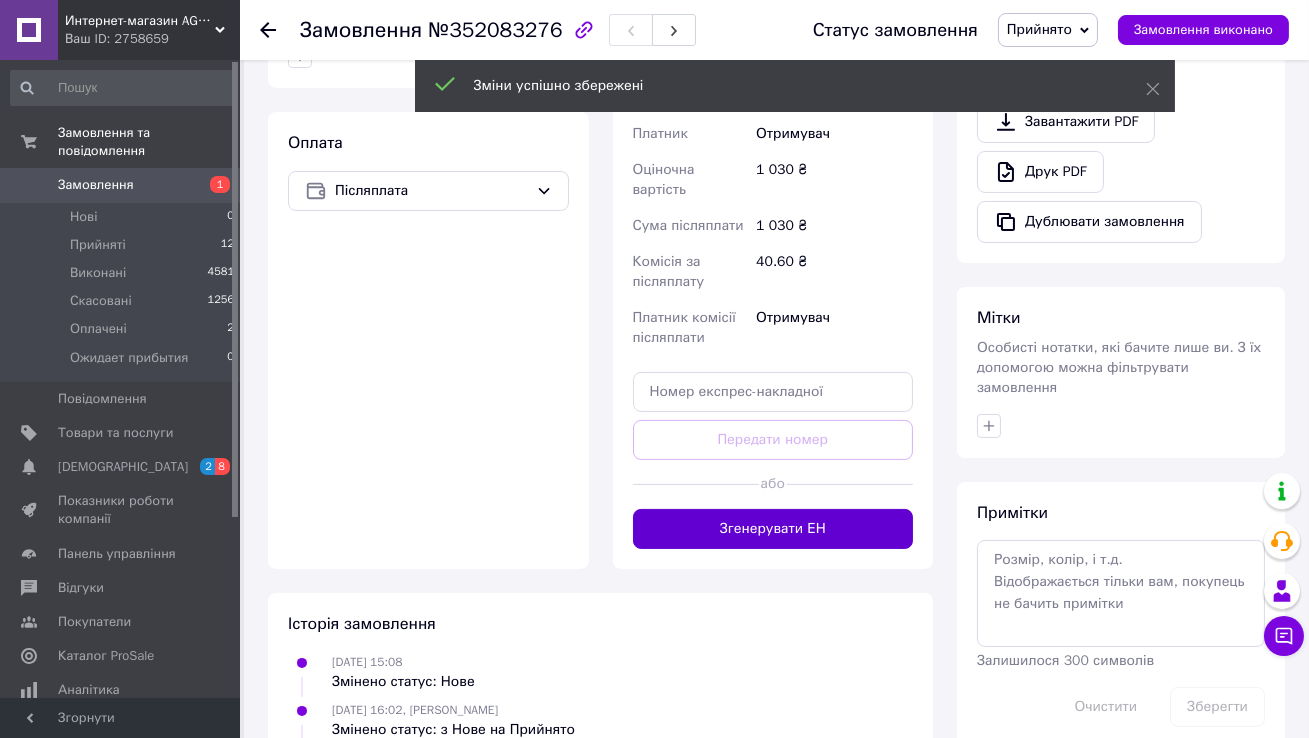 click on "Згенерувати ЕН" at bounding box center (773, 529) 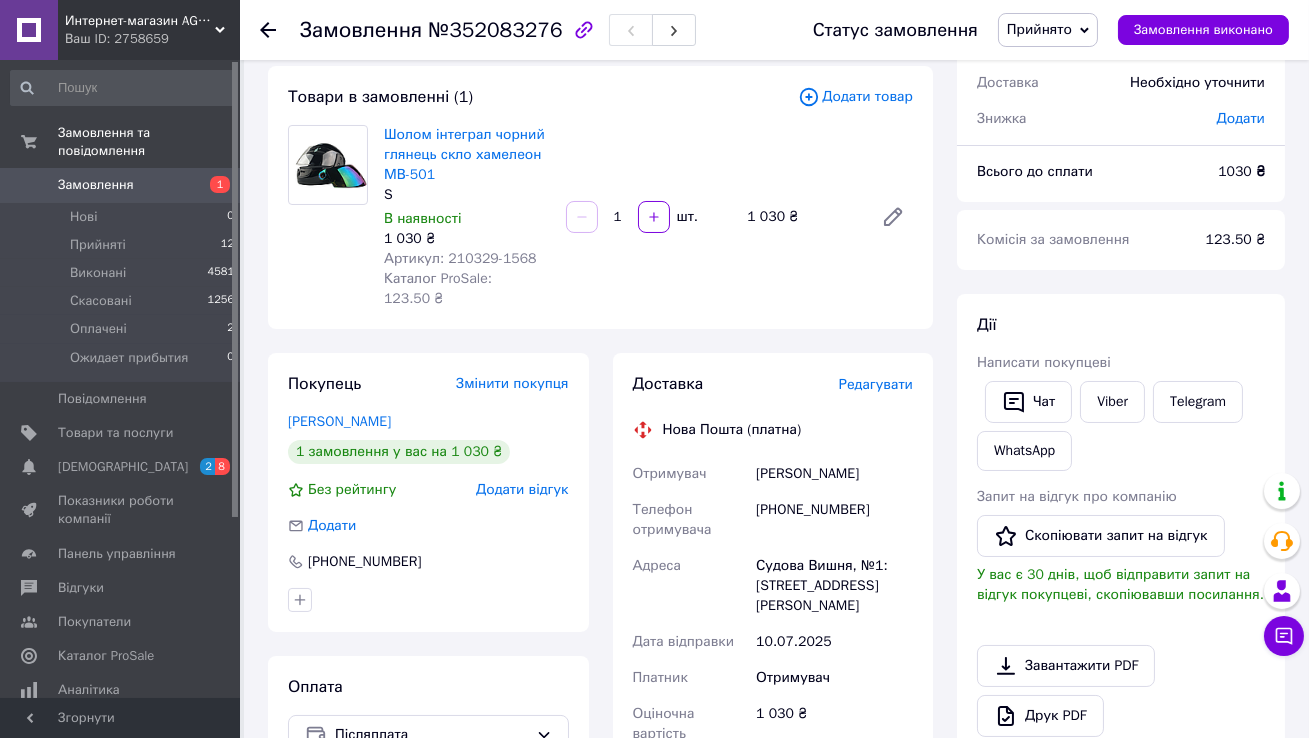 scroll, scrollTop: 104, scrollLeft: 0, axis: vertical 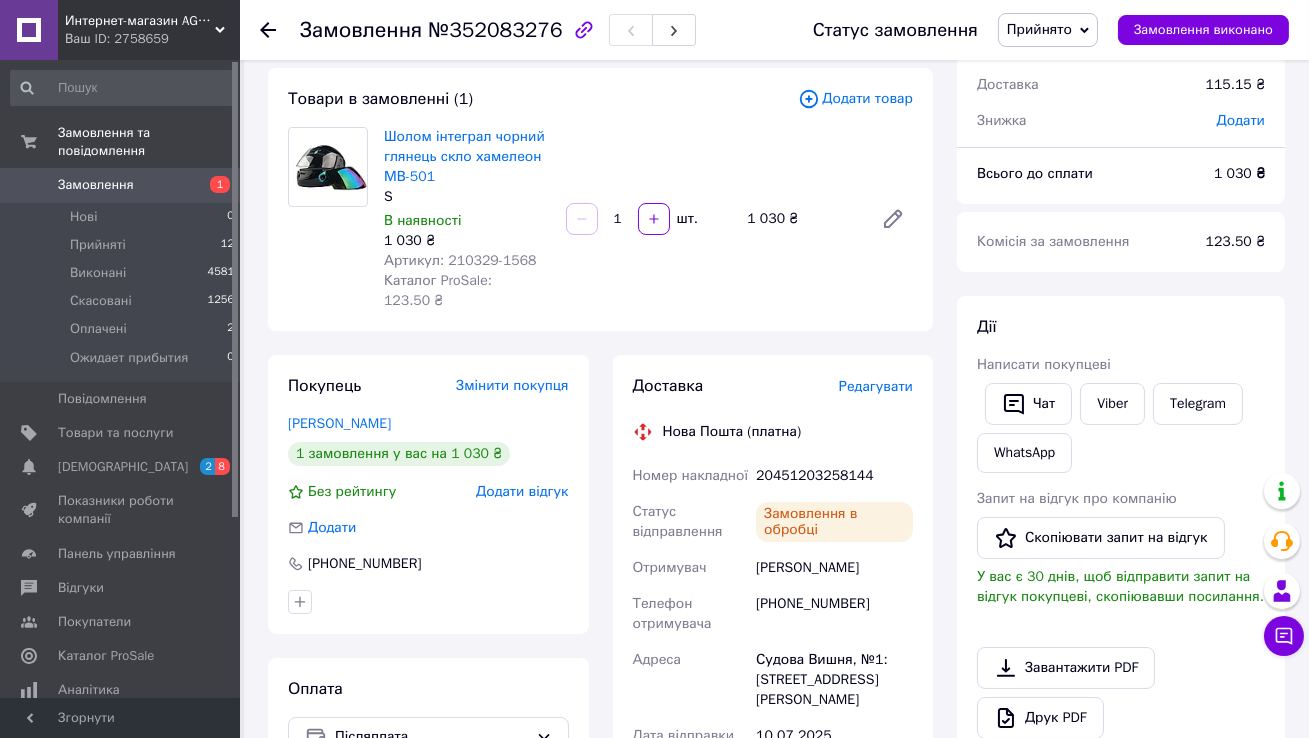 click on "20451203258144" at bounding box center [834, 476] 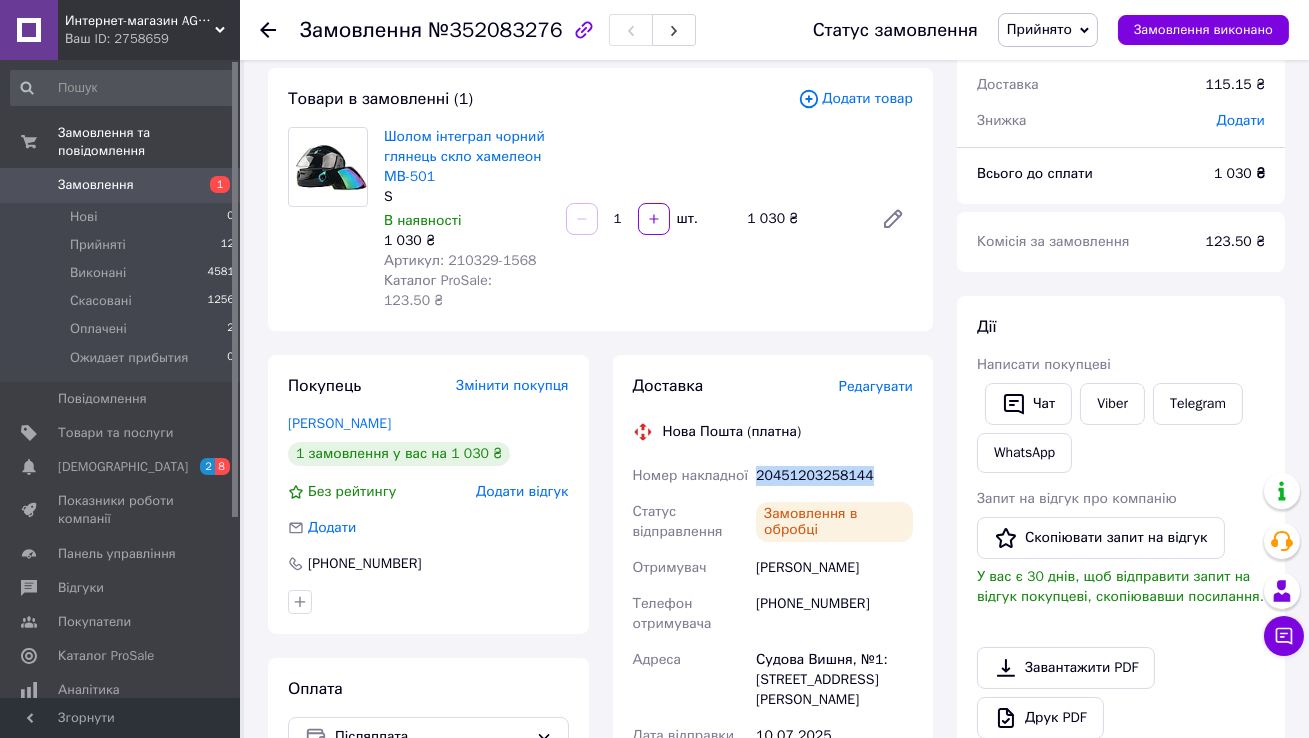 click on "20451203258144" at bounding box center [834, 476] 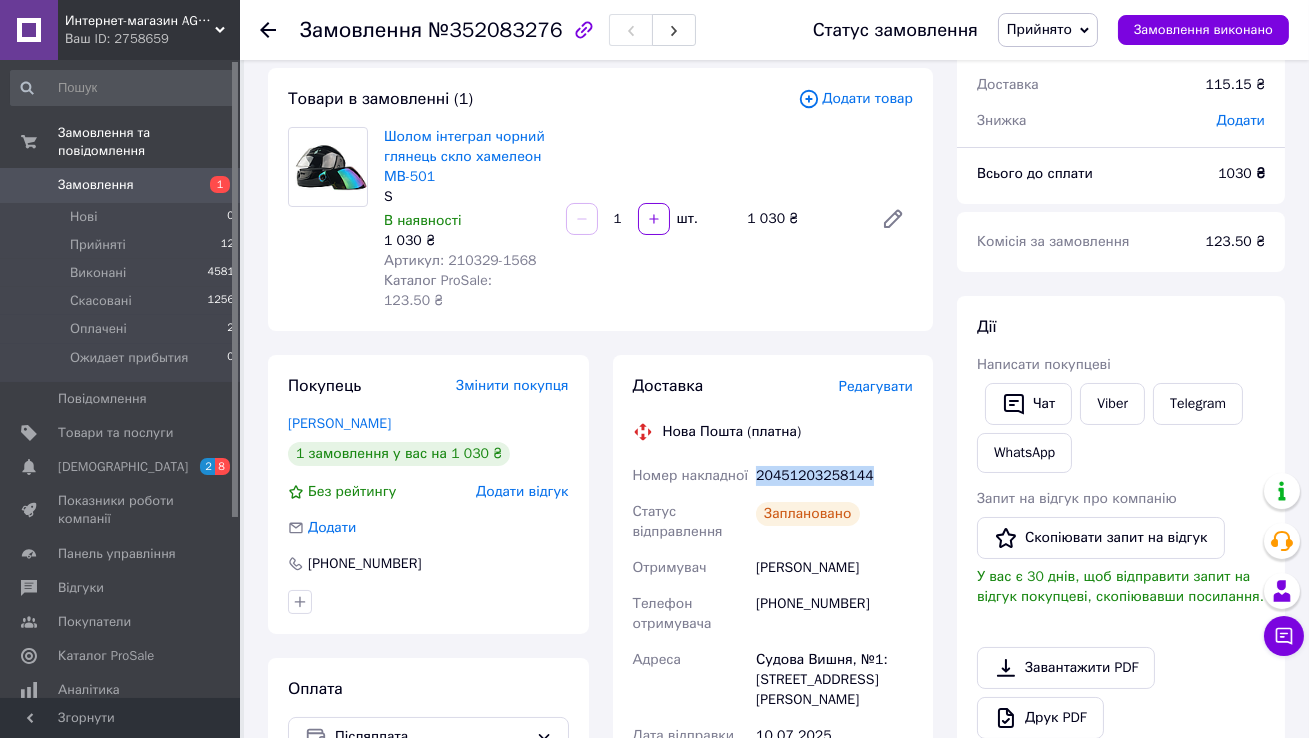 click on "Замовлення" at bounding box center (121, 185) 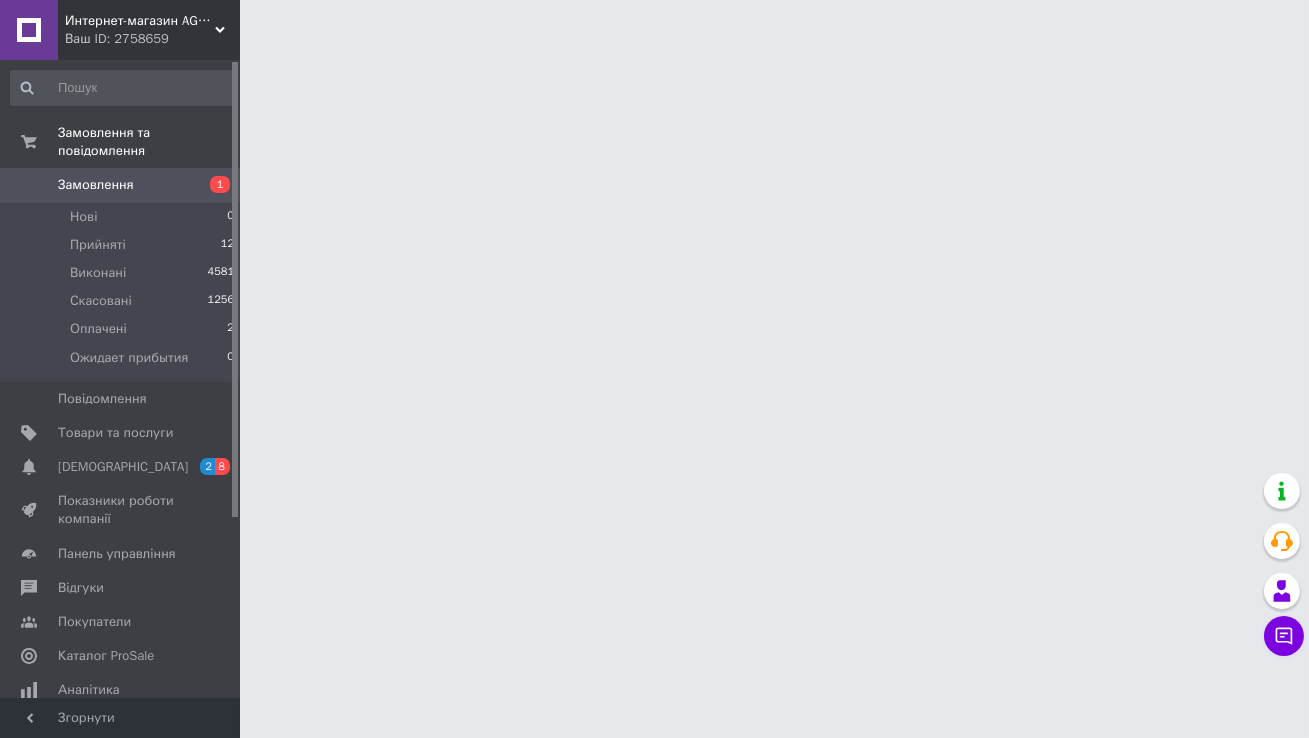 scroll, scrollTop: 0, scrollLeft: 0, axis: both 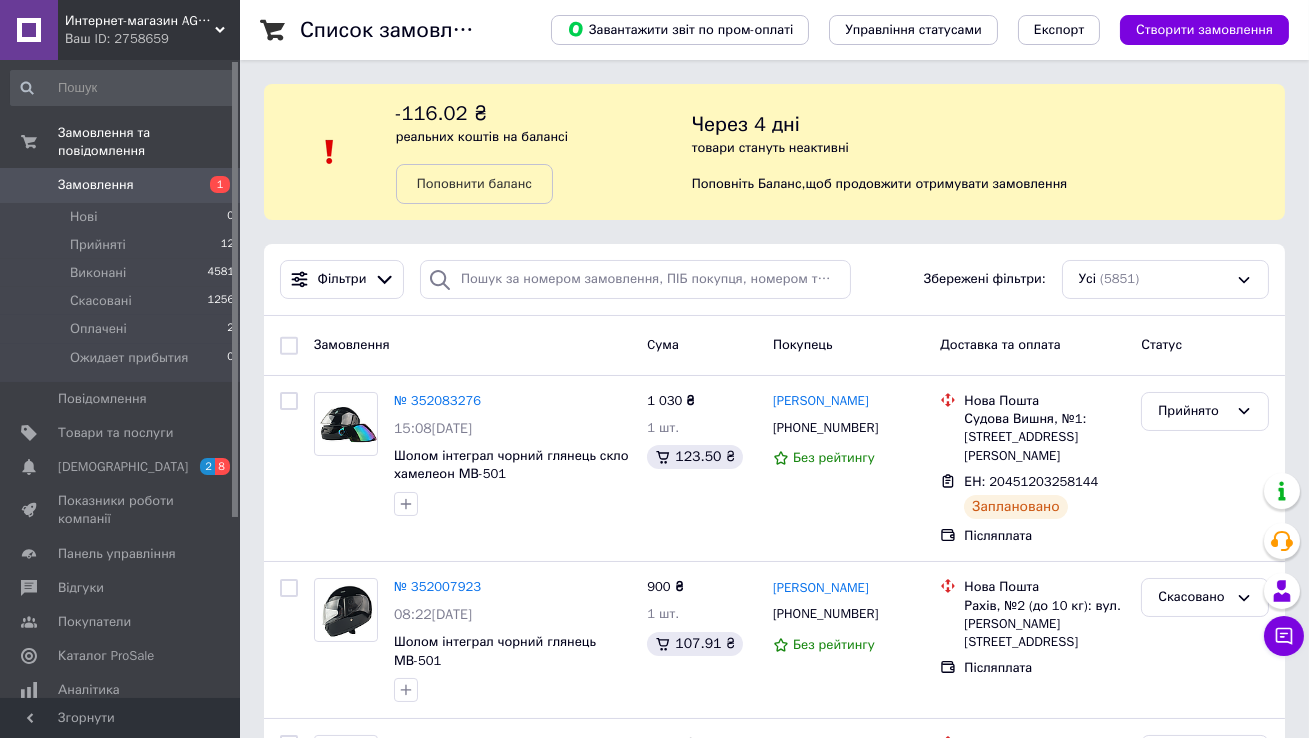 click on "Замовлення" at bounding box center (121, 185) 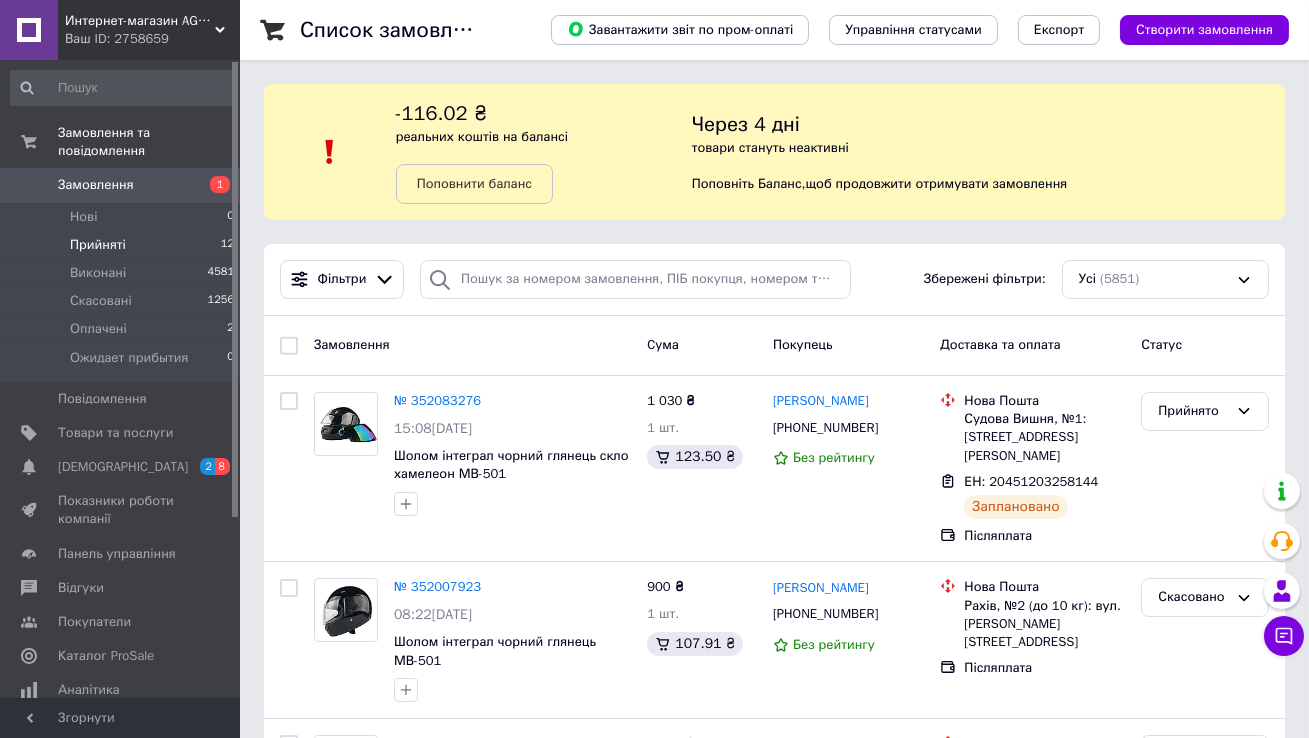 click on "Прийняті 12" at bounding box center [123, 245] 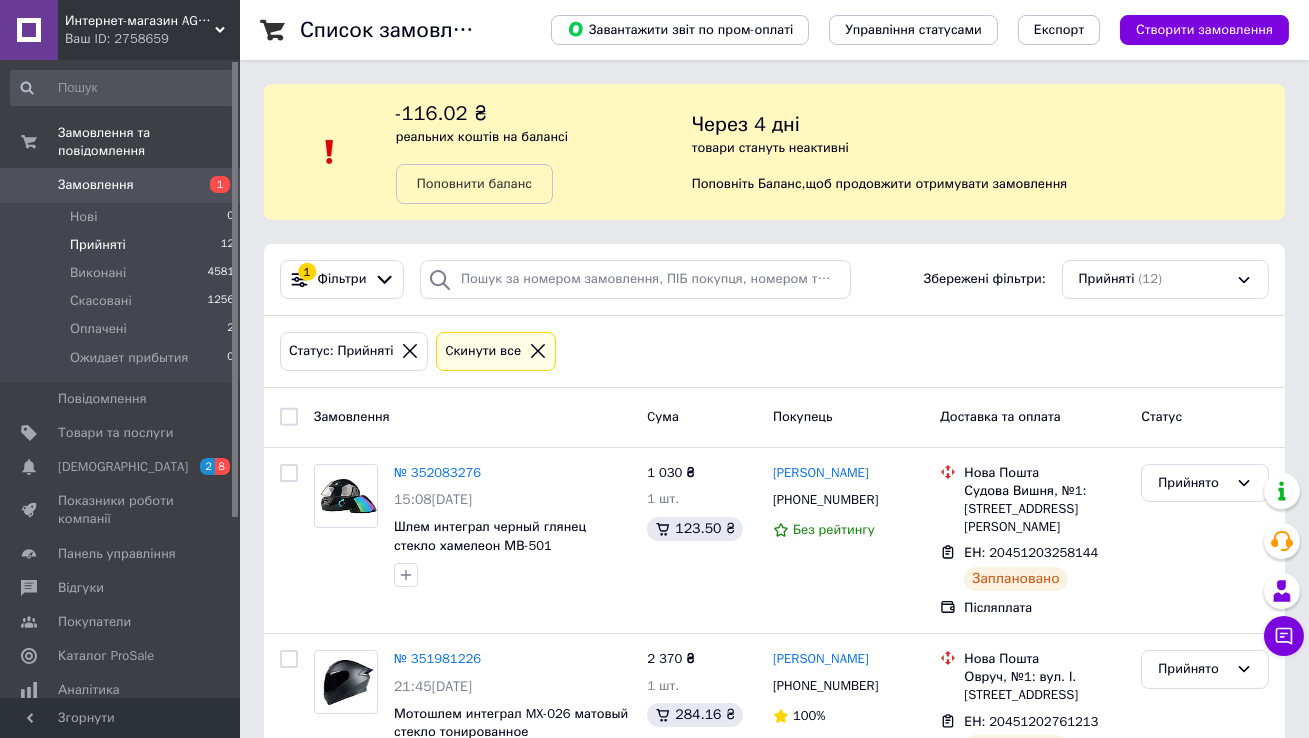 click on "Ваш ID: 2758659" at bounding box center [152, 39] 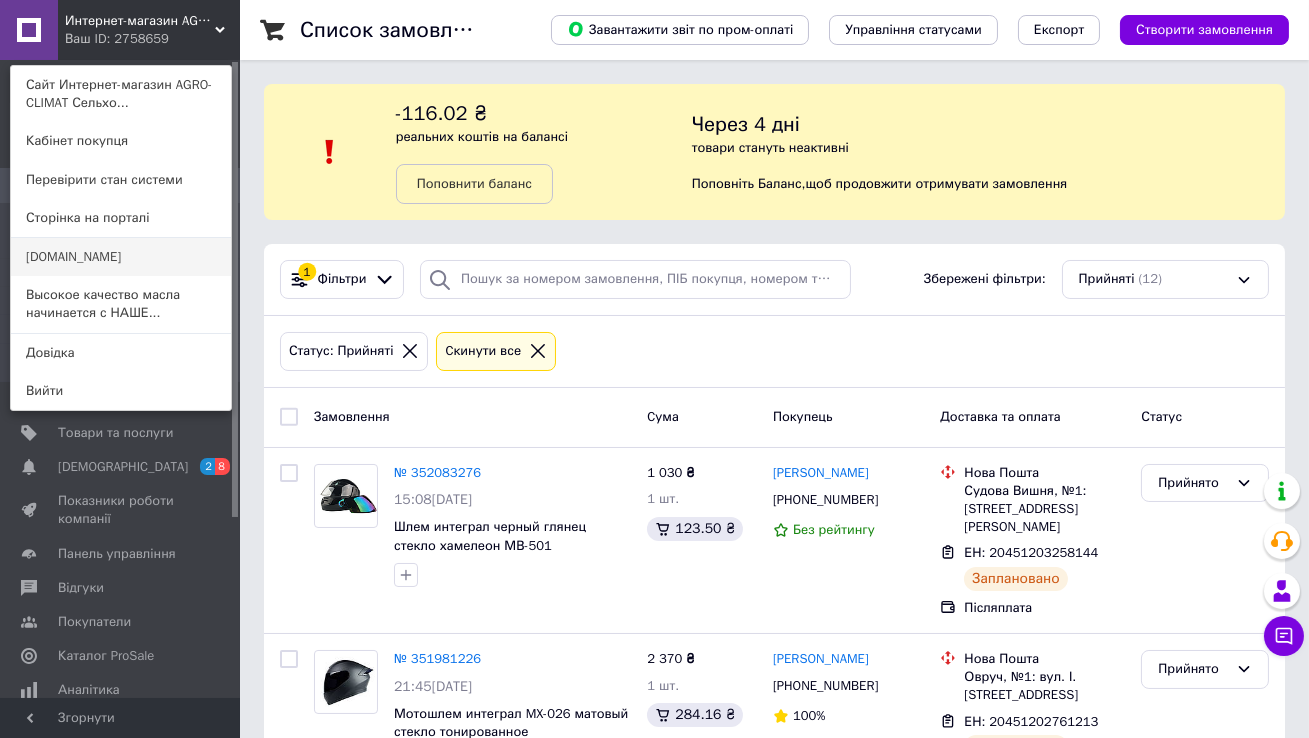 click on "[DOMAIN_NAME]" at bounding box center (121, 257) 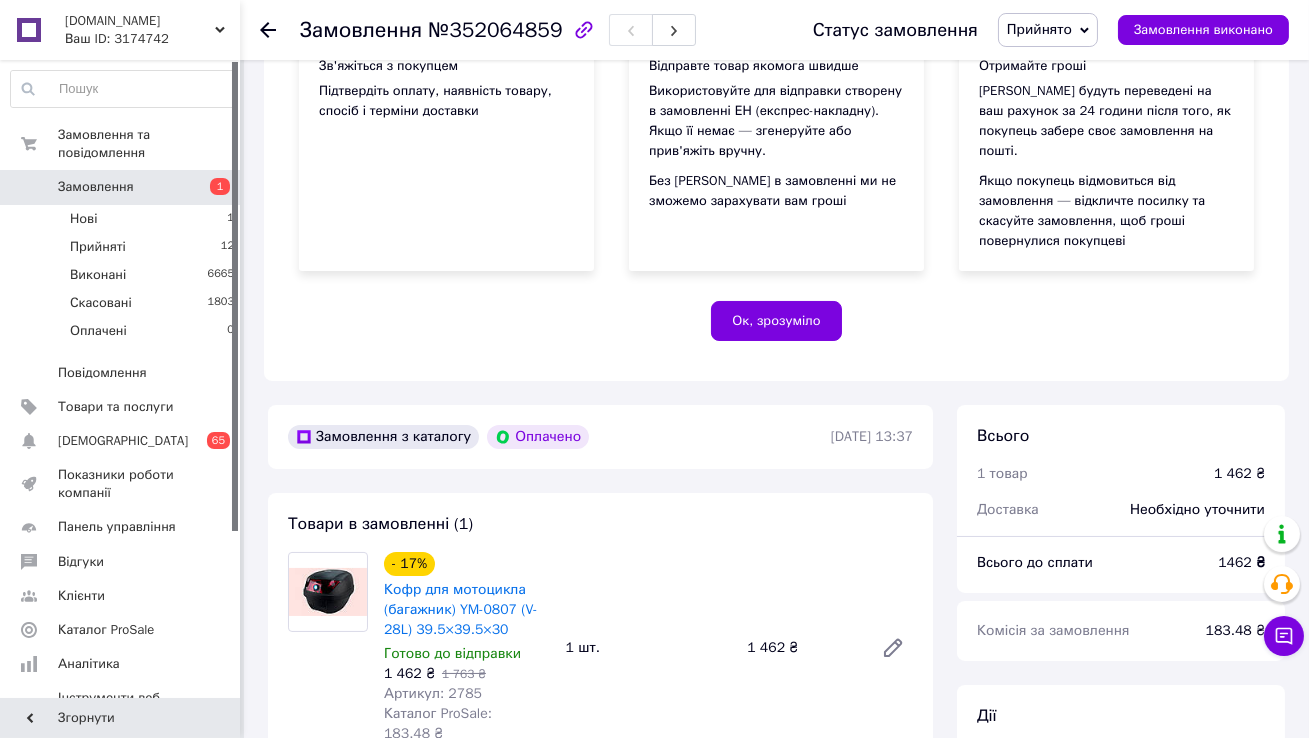 scroll, scrollTop: 253, scrollLeft: 0, axis: vertical 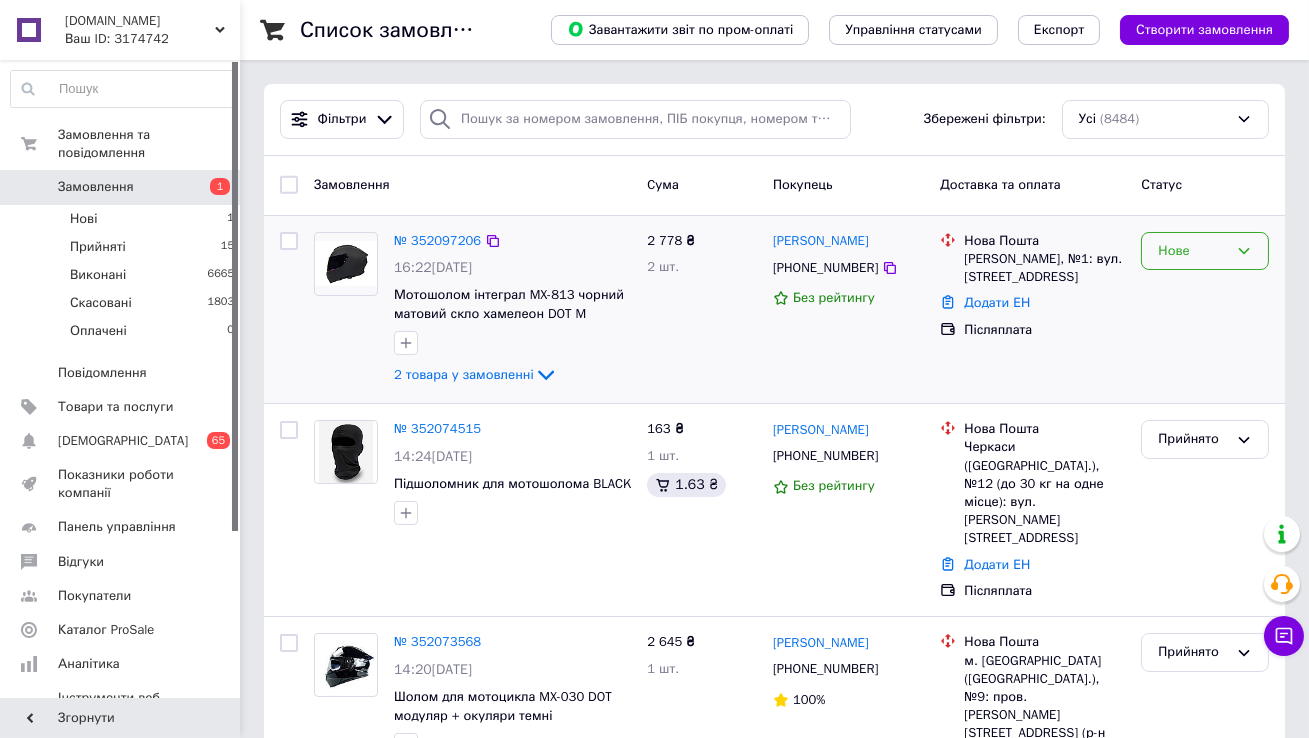 click on "Нове" at bounding box center [1205, 251] 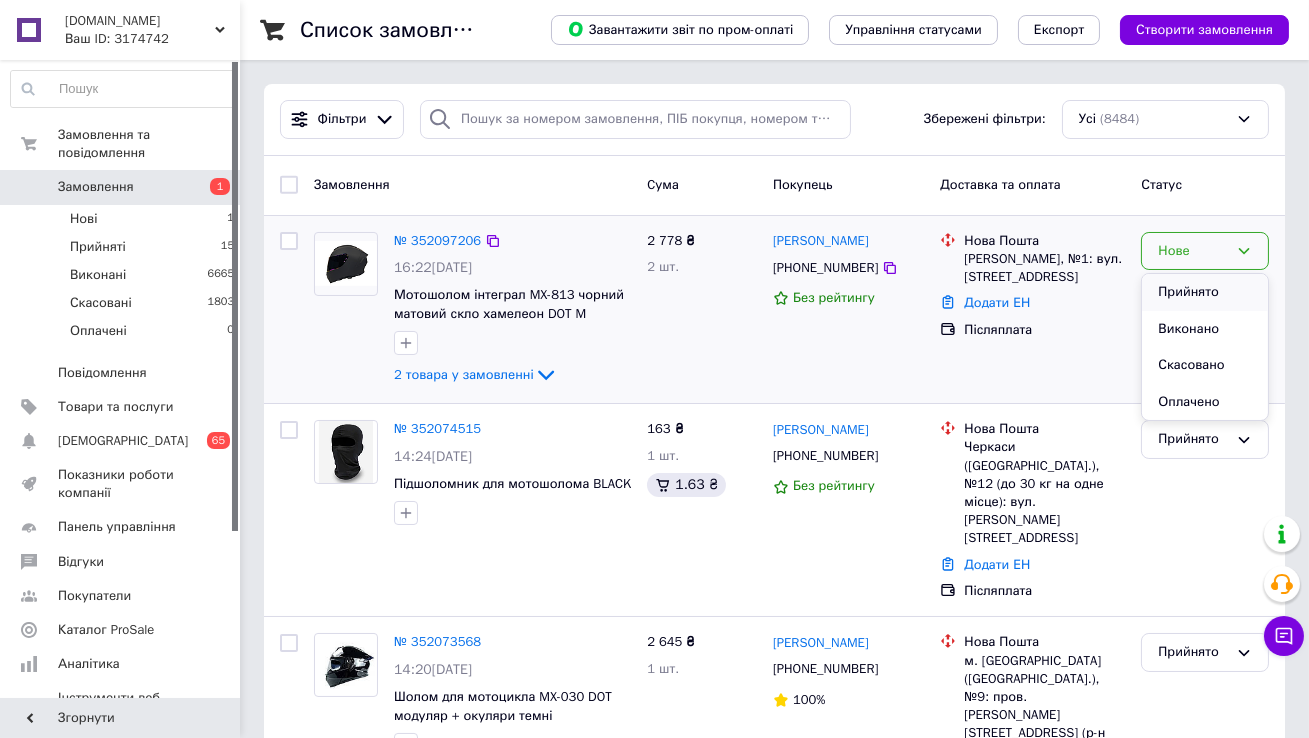 click on "Прийнято" at bounding box center (1205, 292) 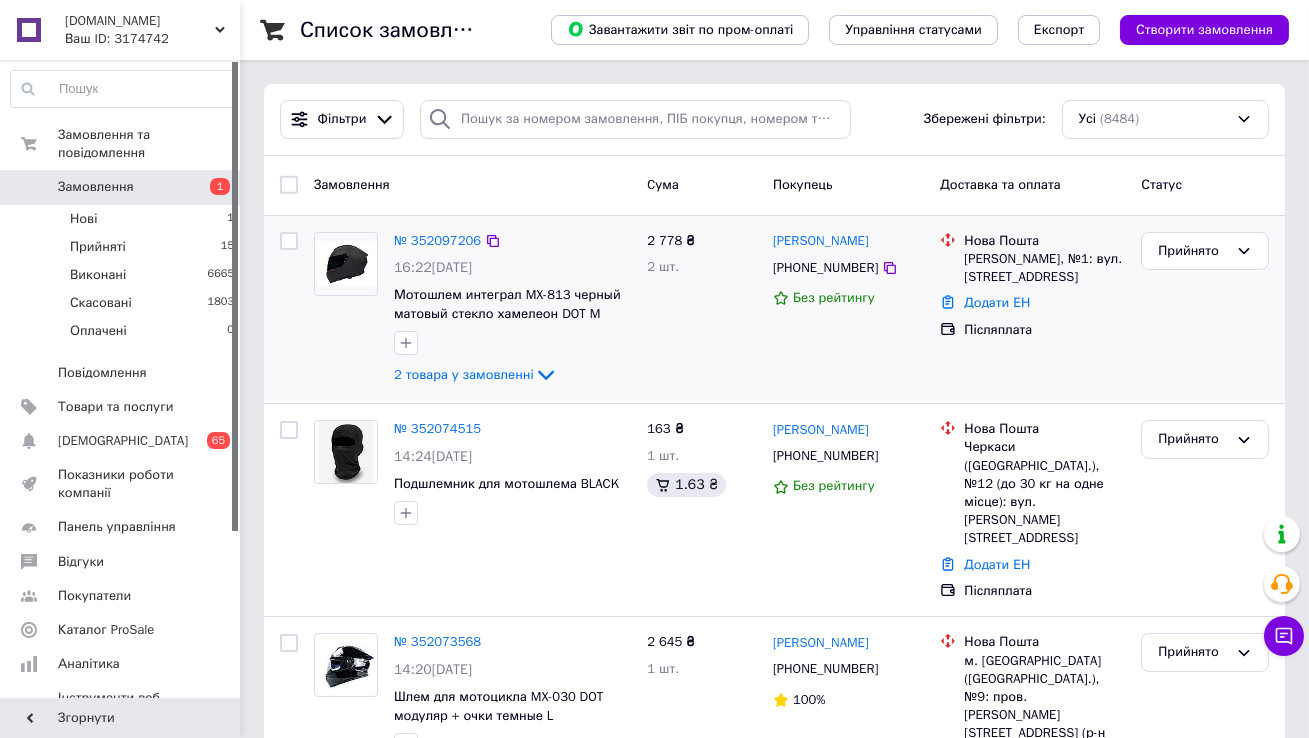 click on "Ваш ID: 3174742" at bounding box center (152, 39) 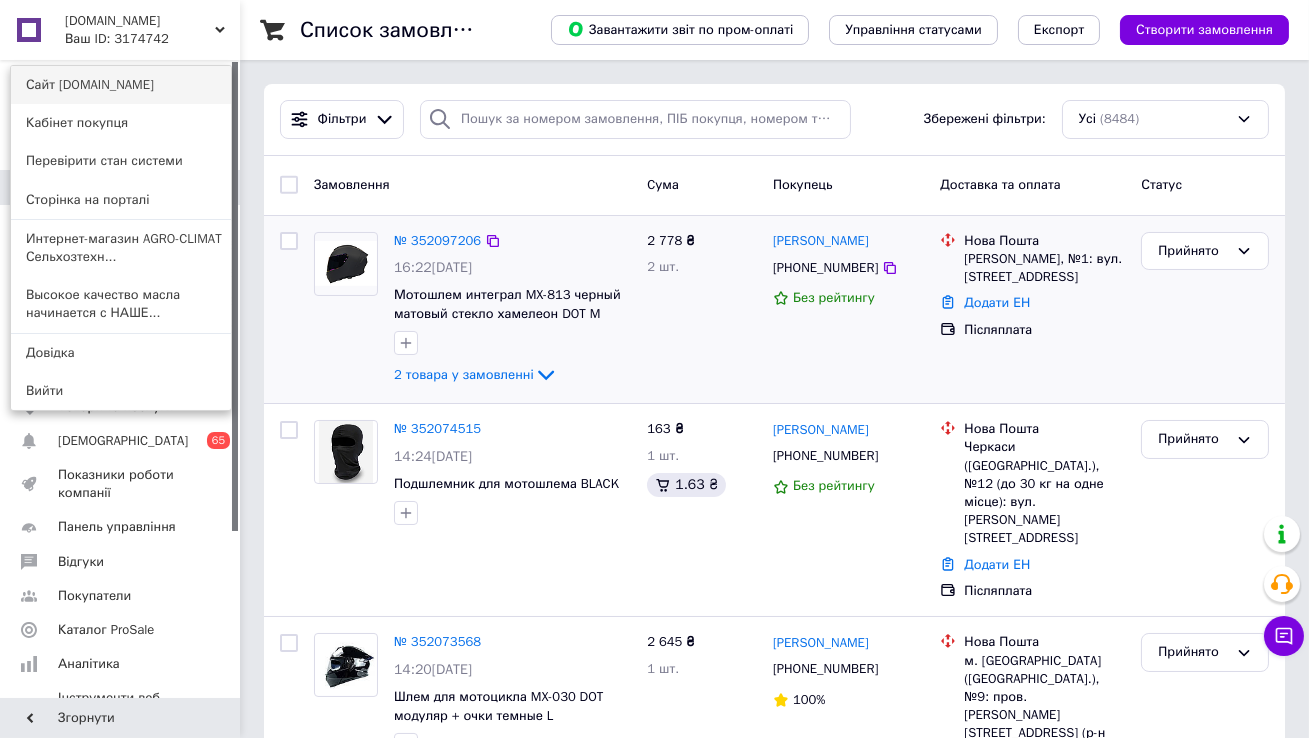 click on "Сайт [DOMAIN_NAME]" at bounding box center [121, 85] 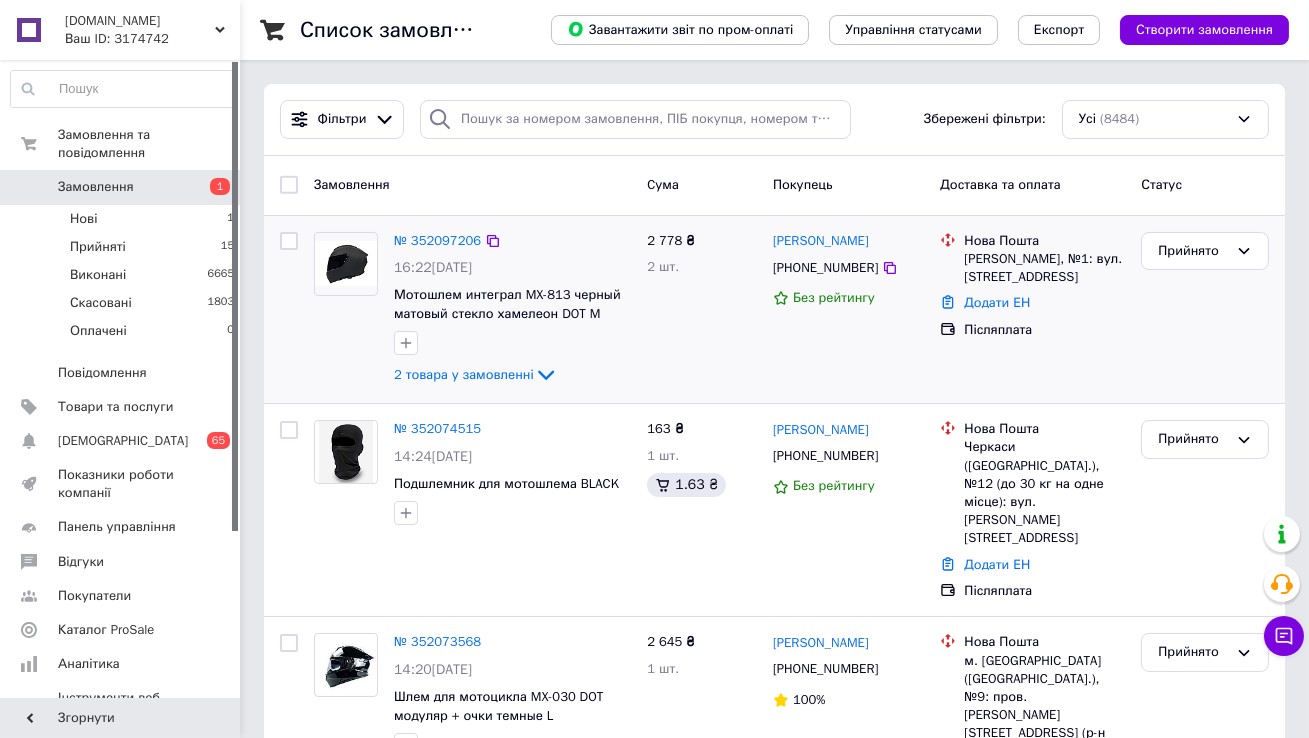 click on "1" at bounding box center [212, 187] 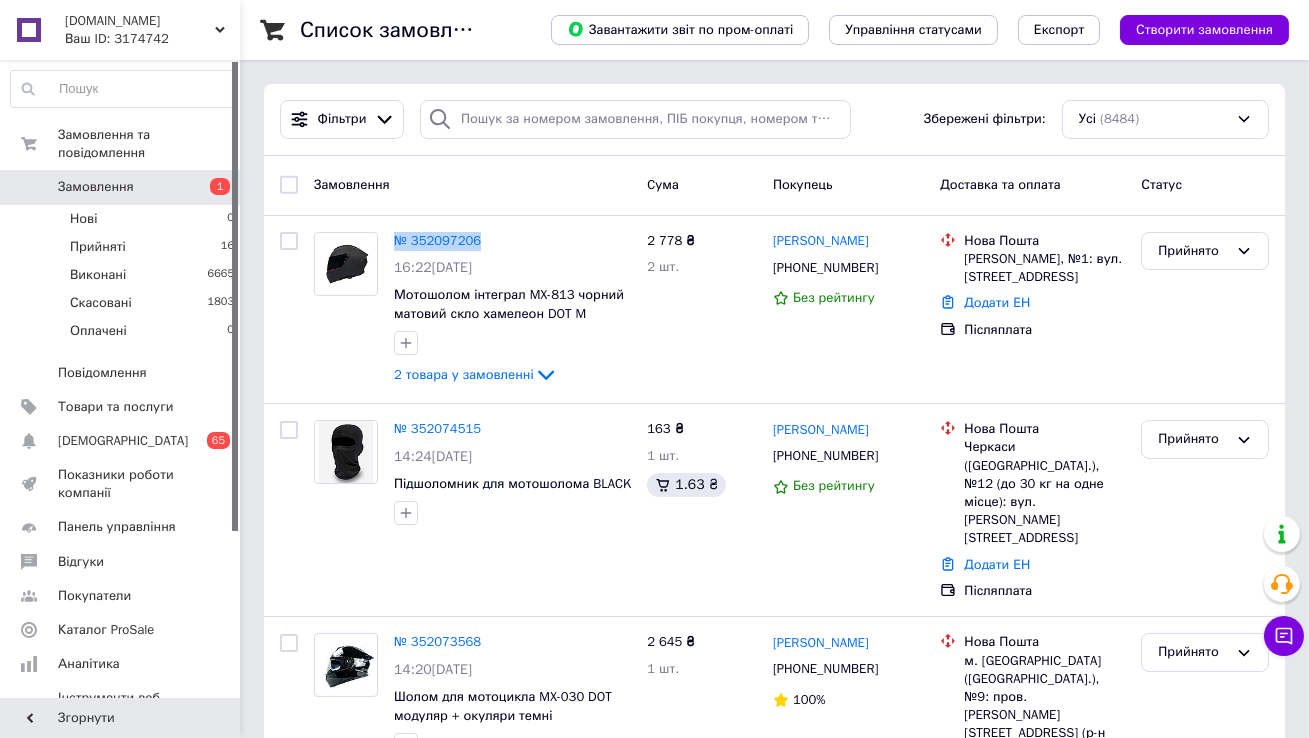 click on "Замовлення" at bounding box center [121, 187] 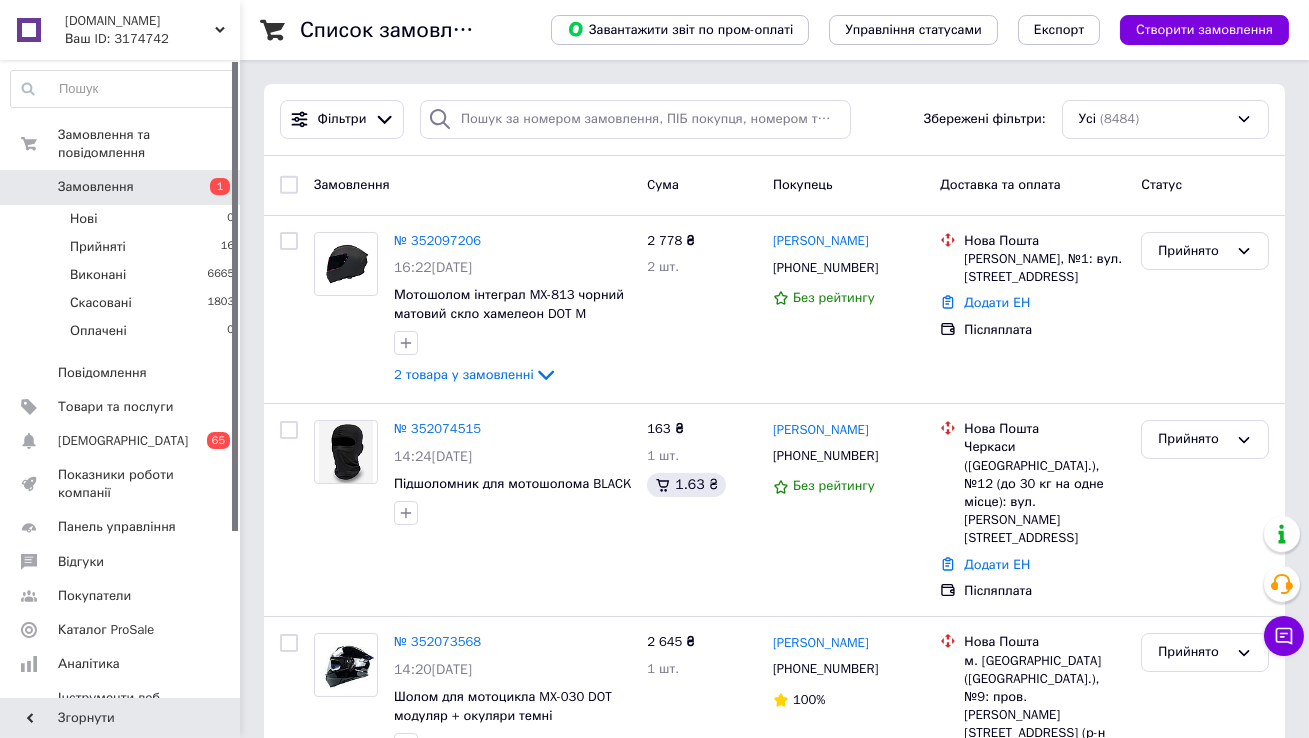 click on "Замовлення" at bounding box center (121, 187) 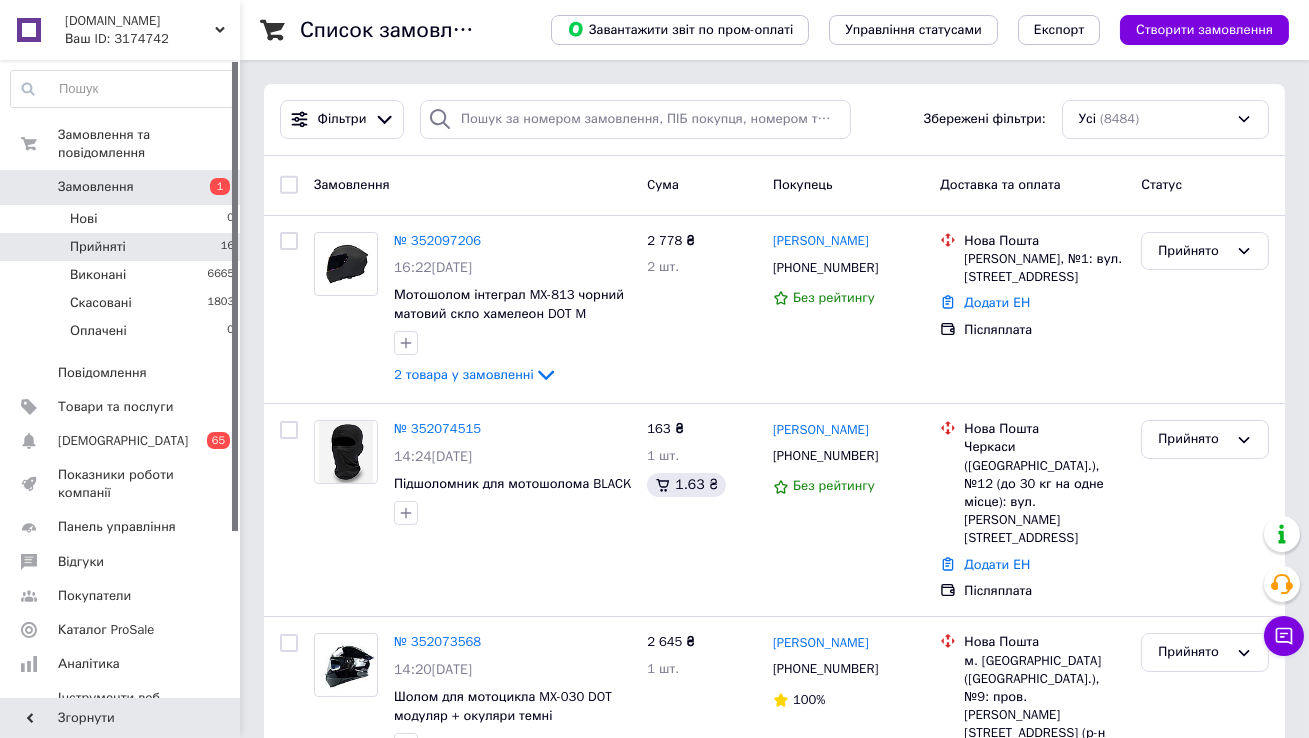 click on "Прийняті 16" at bounding box center (123, 247) 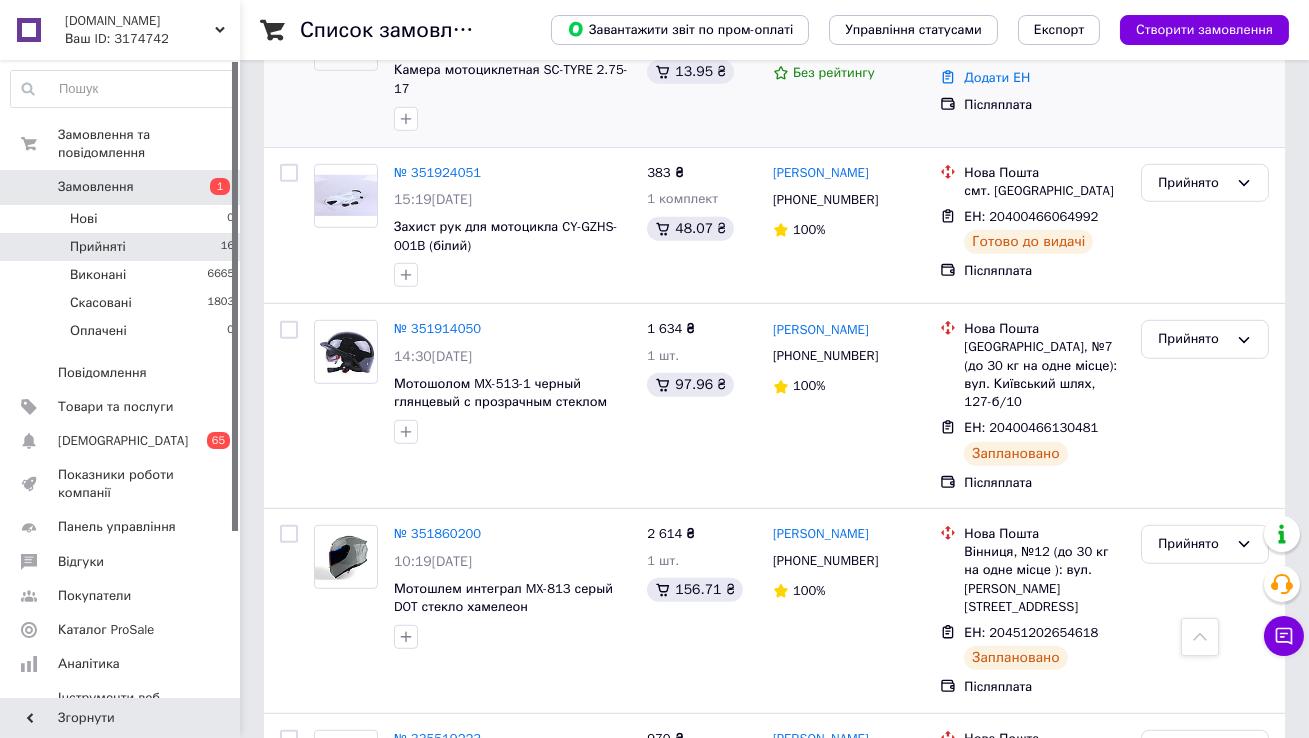 scroll, scrollTop: 2672, scrollLeft: 0, axis: vertical 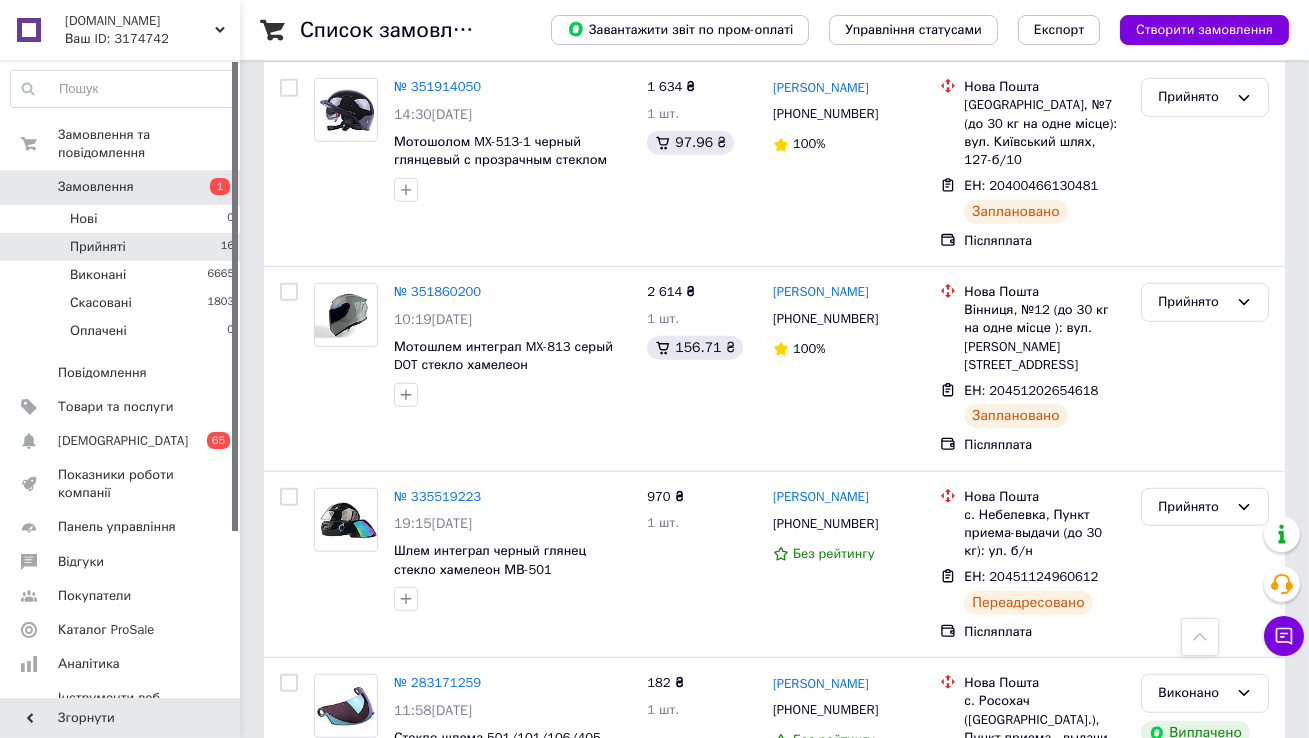 click on "Замовлення 1" at bounding box center [123, 187] 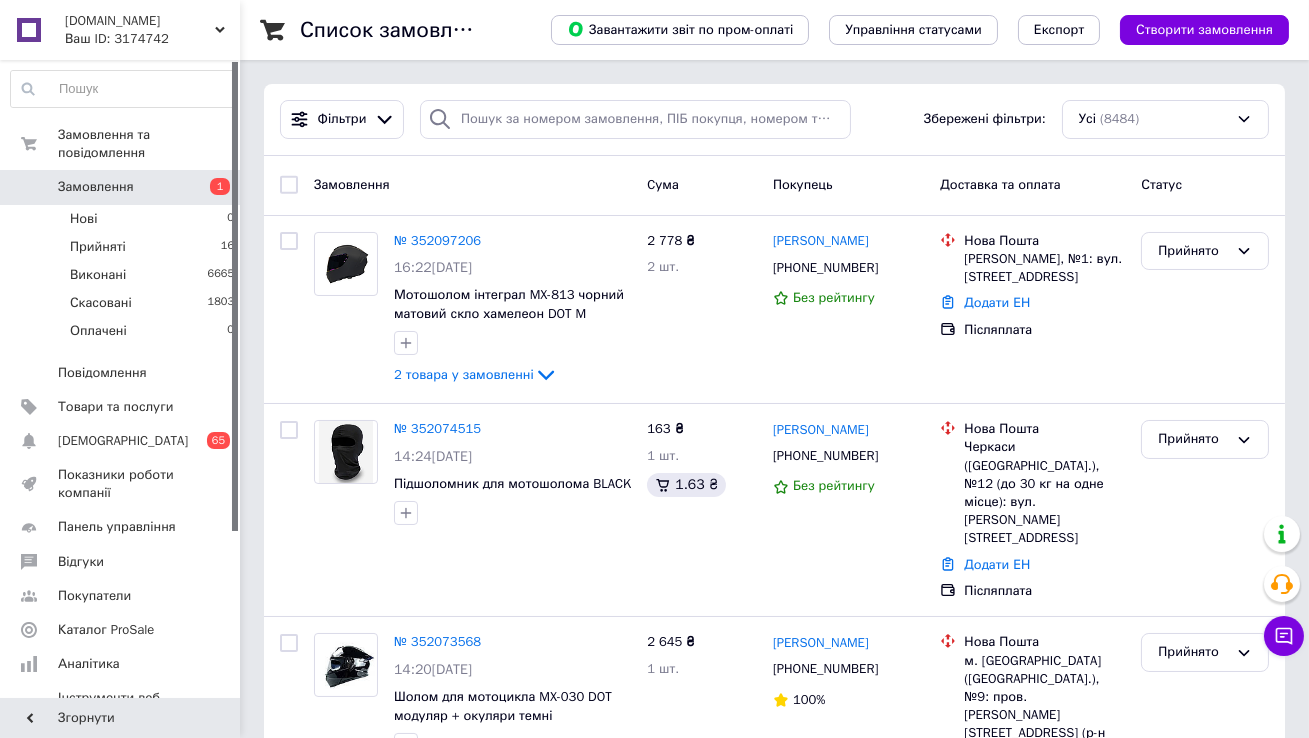click on "[DOMAIN_NAME]" at bounding box center [140, 21] 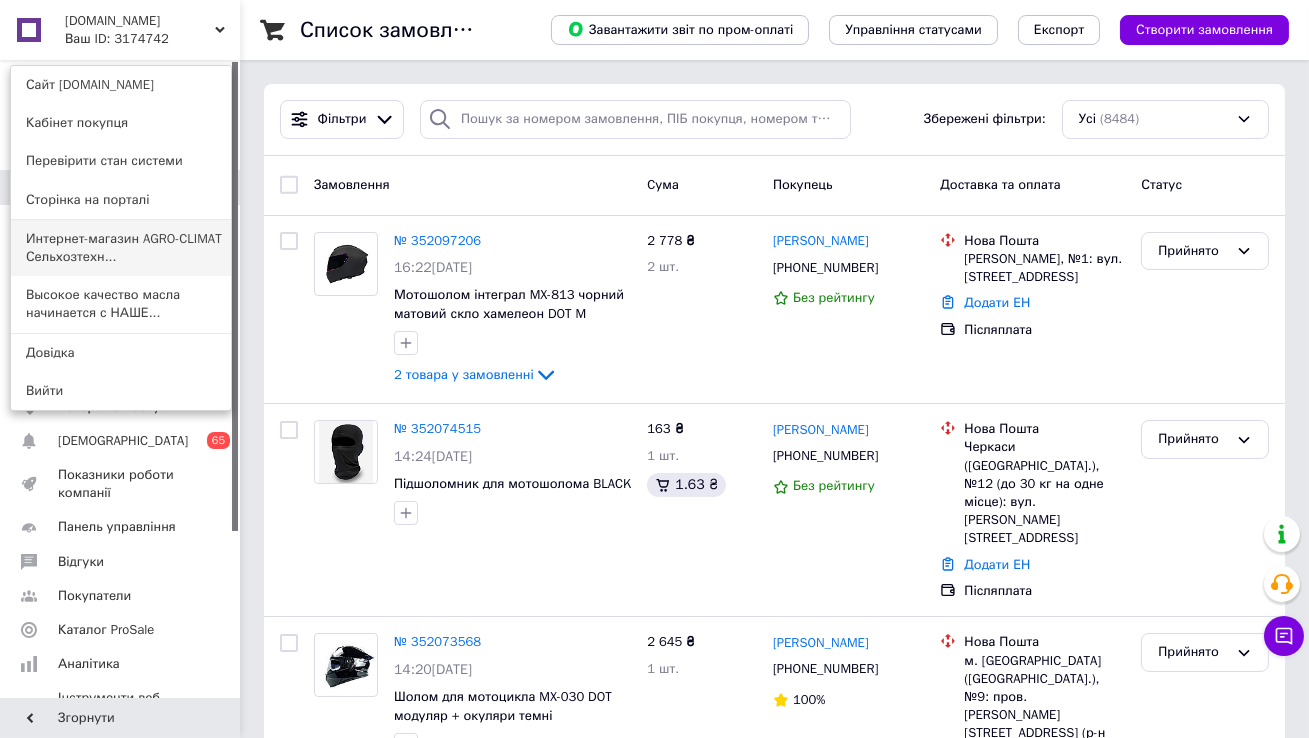 click on "Интернет-магазин AGRO-CLIMAT Сельхозтехн..." at bounding box center (121, 248) 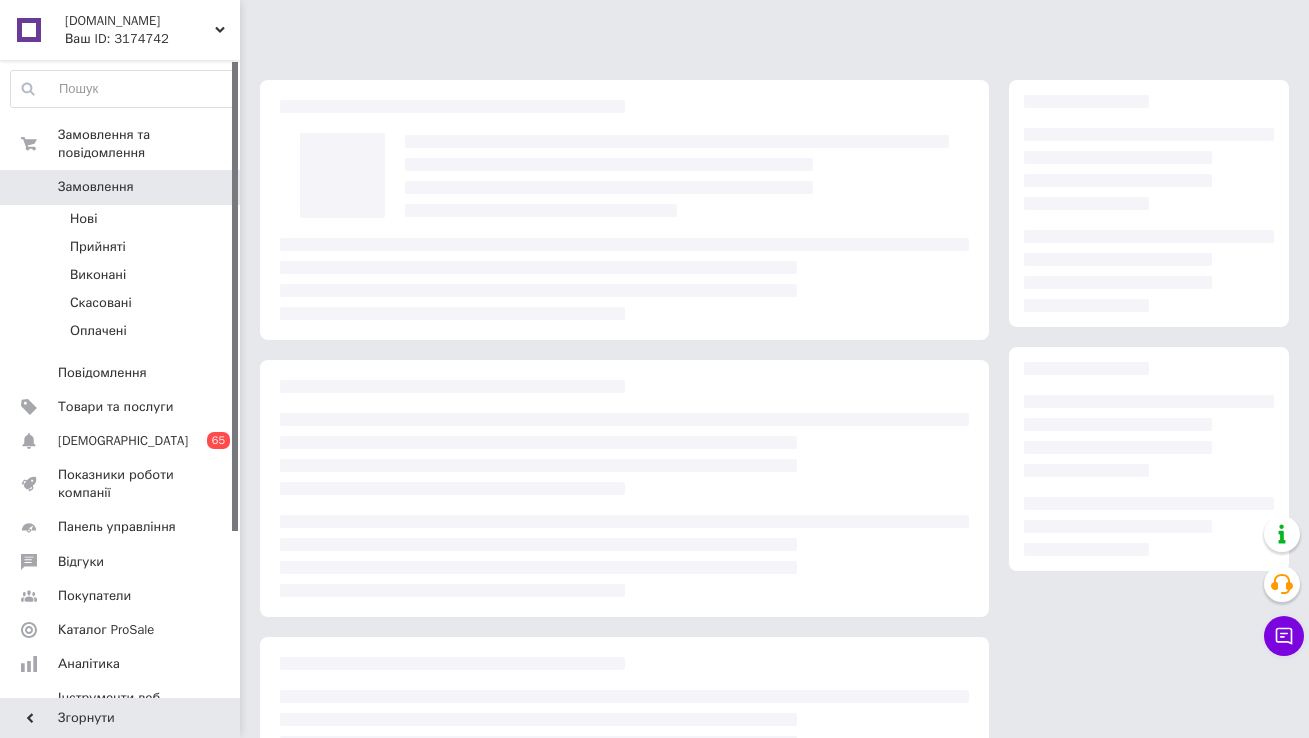 scroll, scrollTop: 0, scrollLeft: 0, axis: both 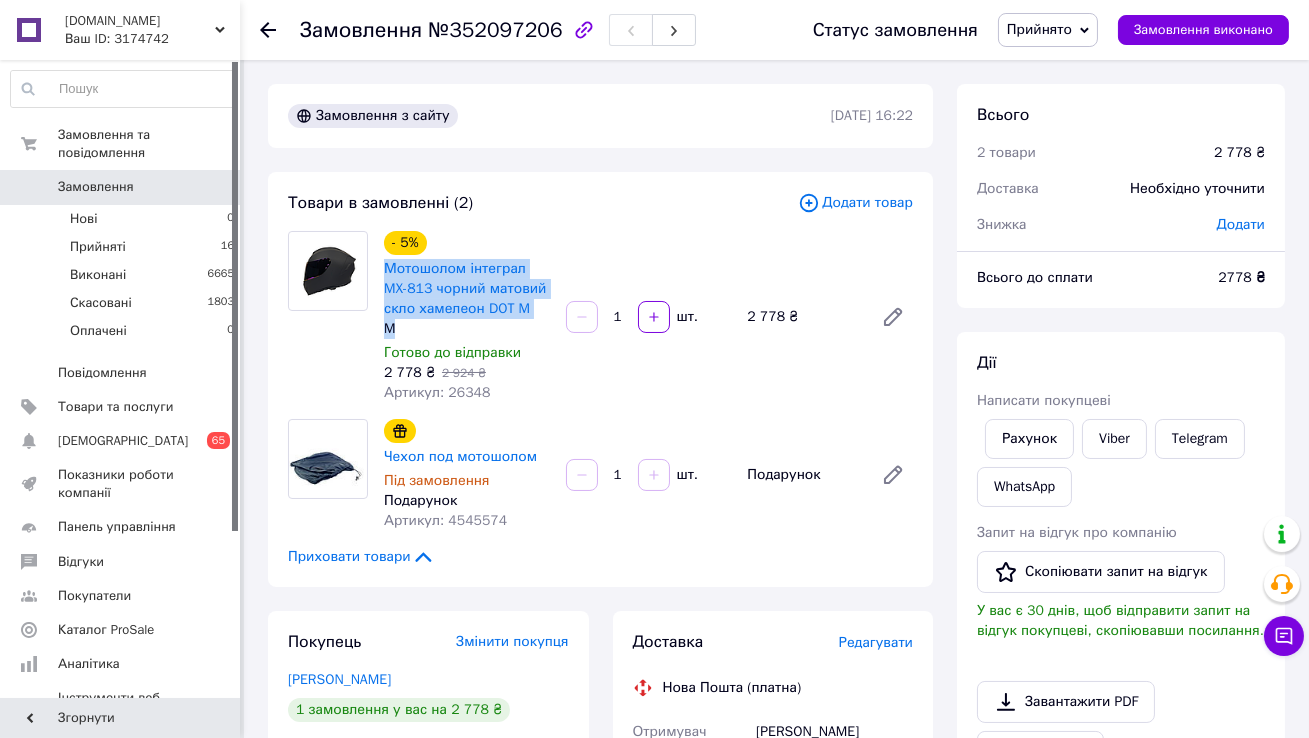 drag, startPoint x: 445, startPoint y: 331, endPoint x: 380, endPoint y: 275, distance: 85.79627 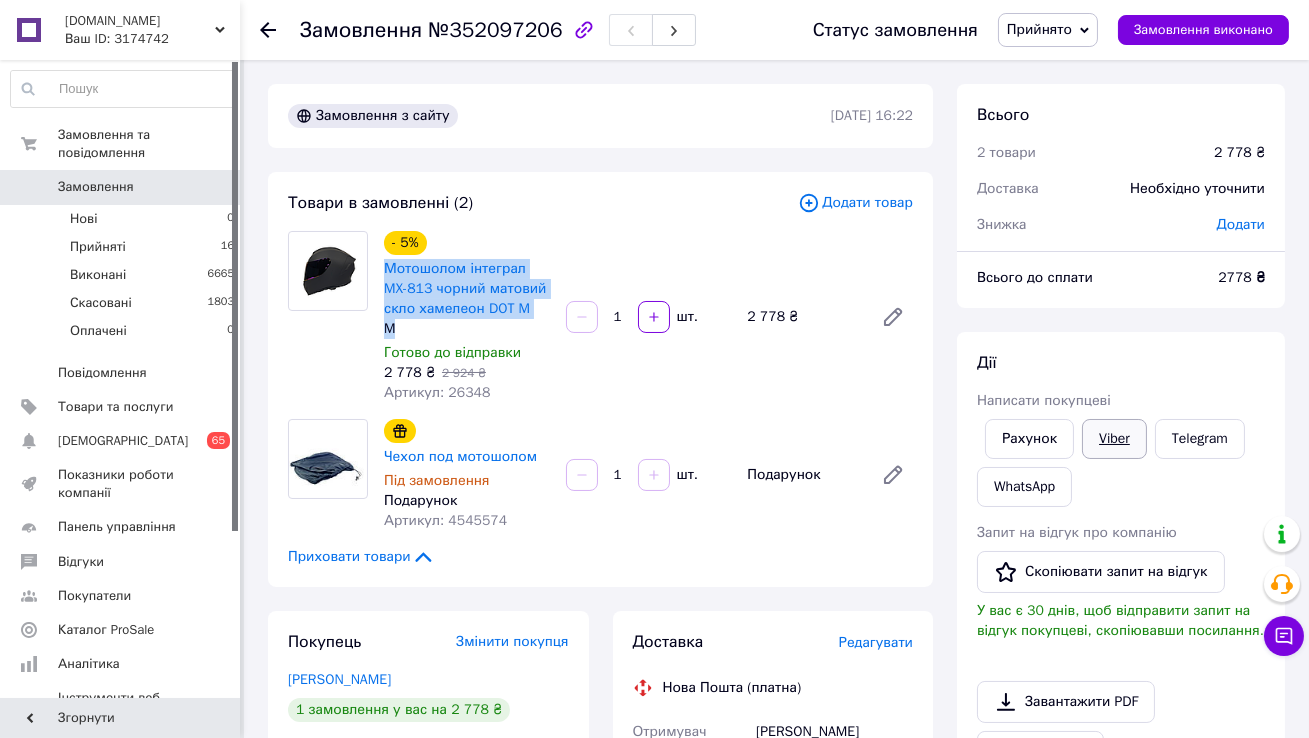 click on "Viber" at bounding box center (1114, 439) 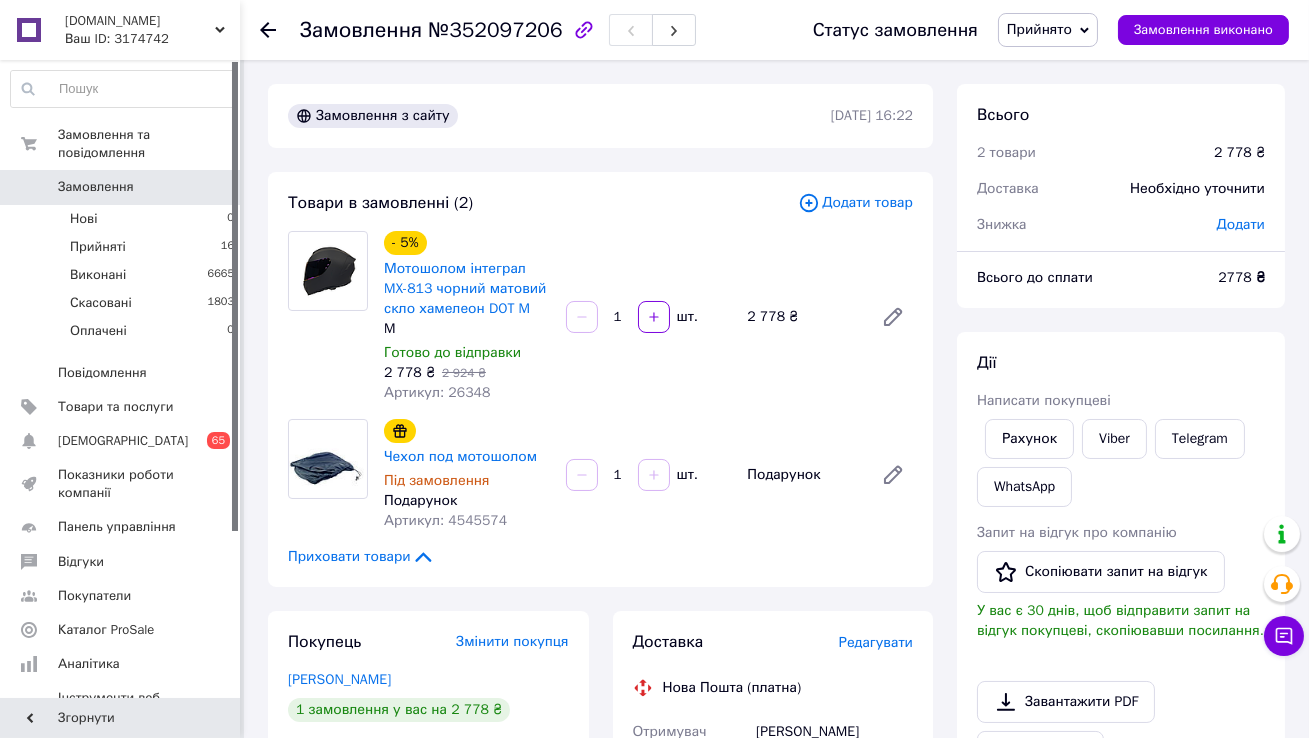 click on "Замовлення з сайту [DATE] 16:22 Товари в замовленні (2) Додати товар - 5% Мотошолом інтеграл MX-813 чорний матовий скло хамелеон DOT M M Готово до відправки 2 778 ₴   2 924 ₴ Артикул: 26348 1   шт. 2 778 ₴ Чехол под мотошолом Під замовлення Подарунок Артикул: 4545574 1   шт. Подарунок Приховати товари Покупець Змінити покупця [PERSON_NAME] 1 замовлення у вас на 2 778 ₴ Без рейтингу   Додати відгук Додати [PHONE_NUMBER] Оплата Післяплата Доставка Редагувати Нова Пошта (платна) Отримувач [PERSON_NAME] Телефон отримувача [PHONE_NUMBER] Адреса [PERSON_NAME], №1: вул. Переяславська, 14 Дата відправки [DATE] <" at bounding box center (600, 813) 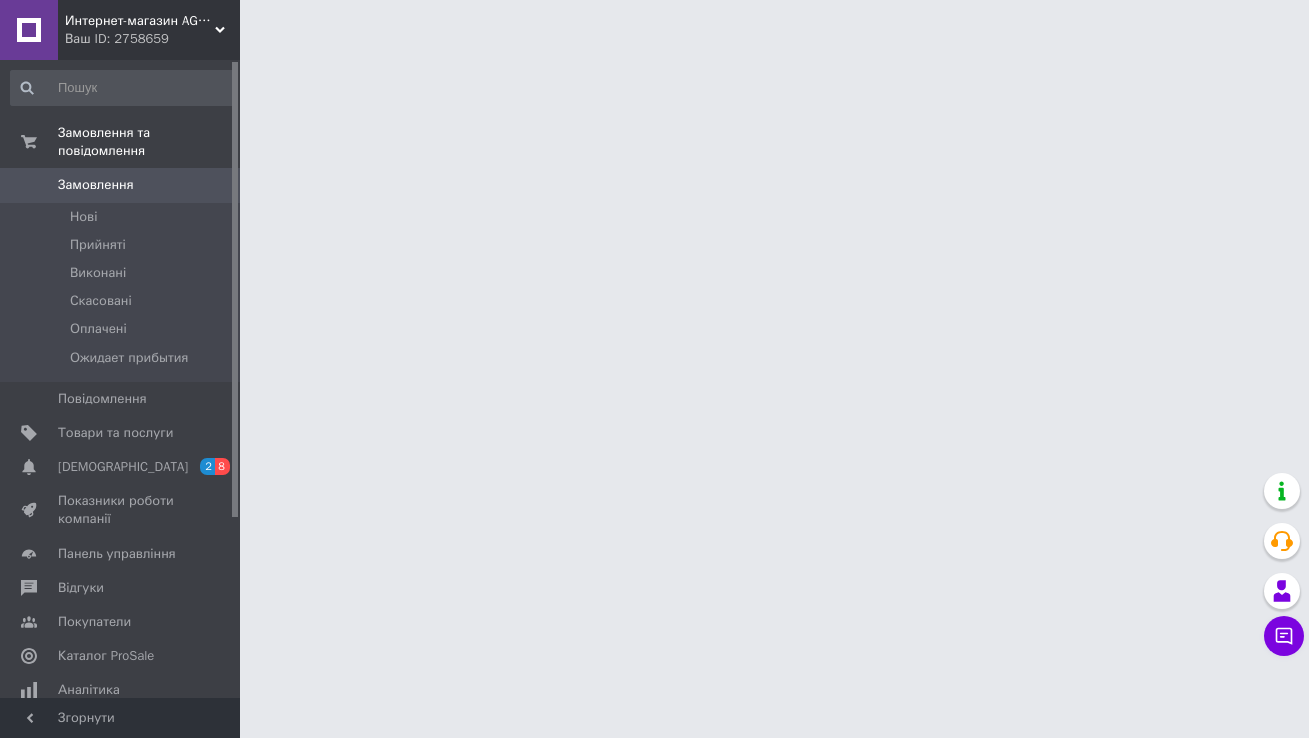 scroll, scrollTop: 0, scrollLeft: 0, axis: both 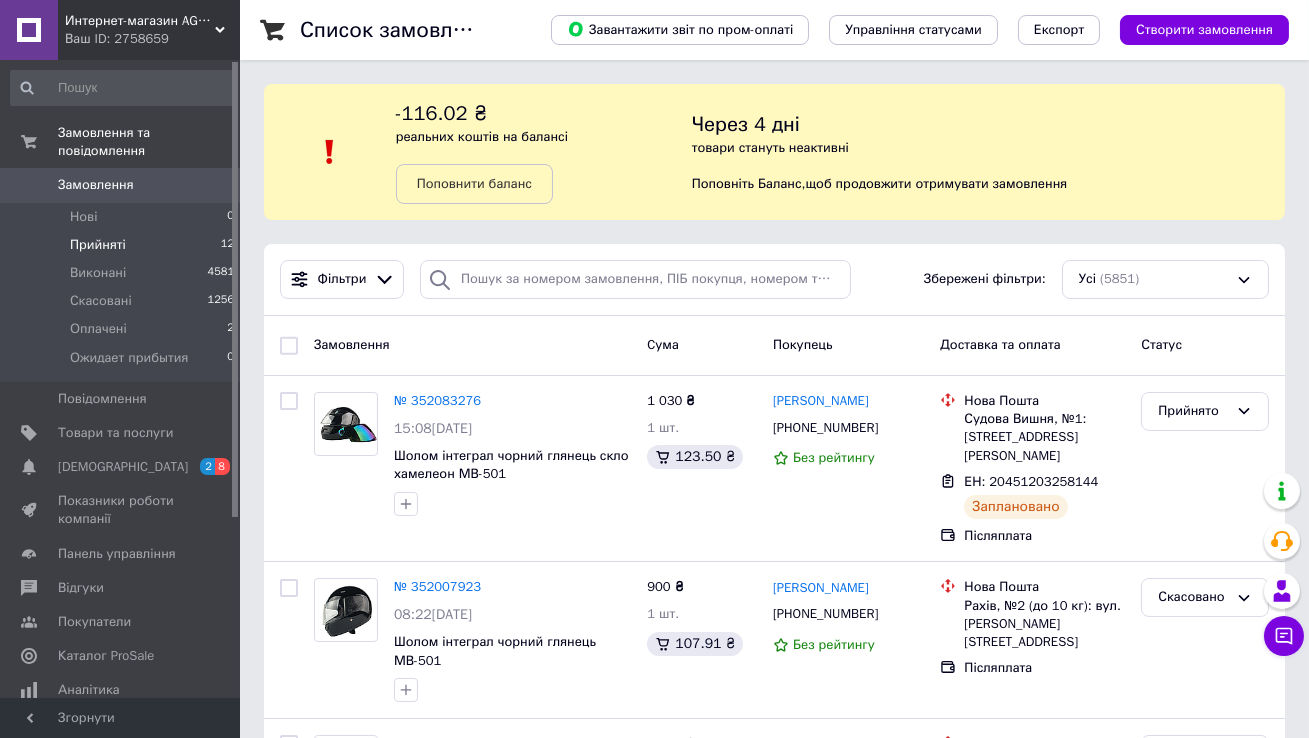 click on "Прийняті 12" at bounding box center [123, 245] 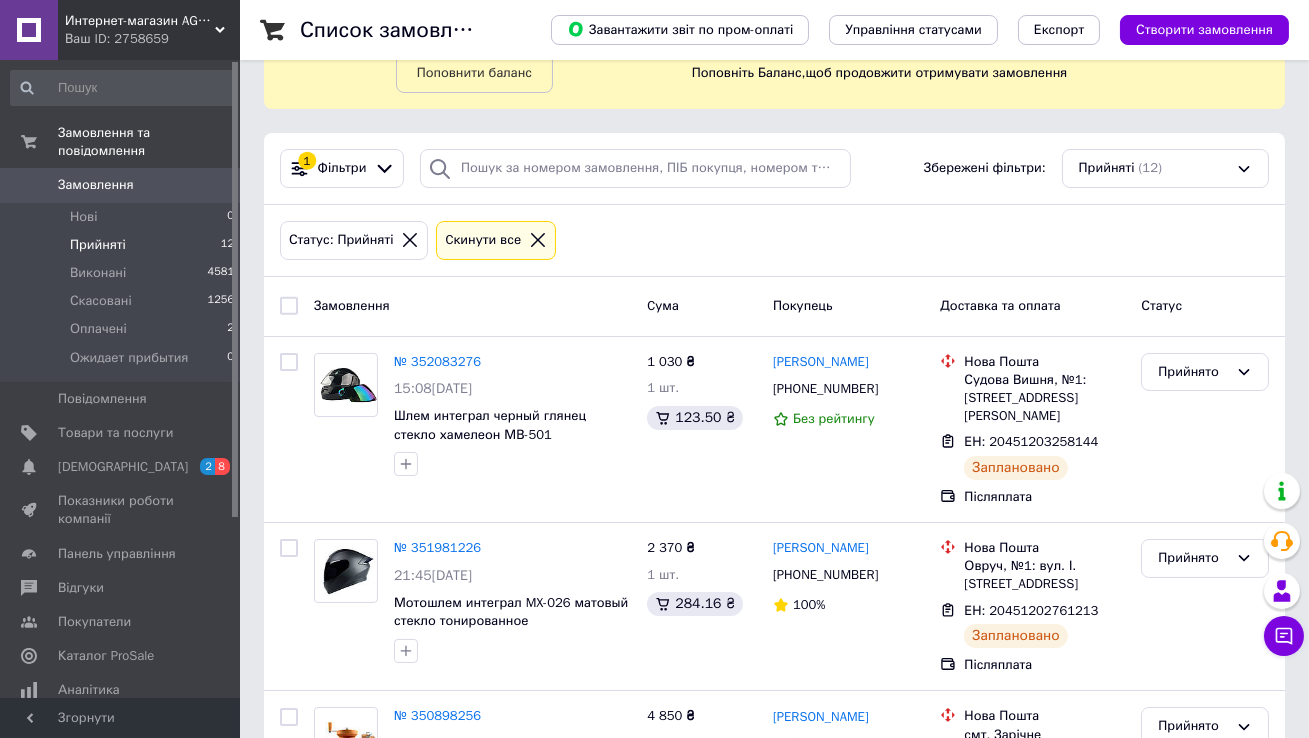 scroll, scrollTop: 103, scrollLeft: 0, axis: vertical 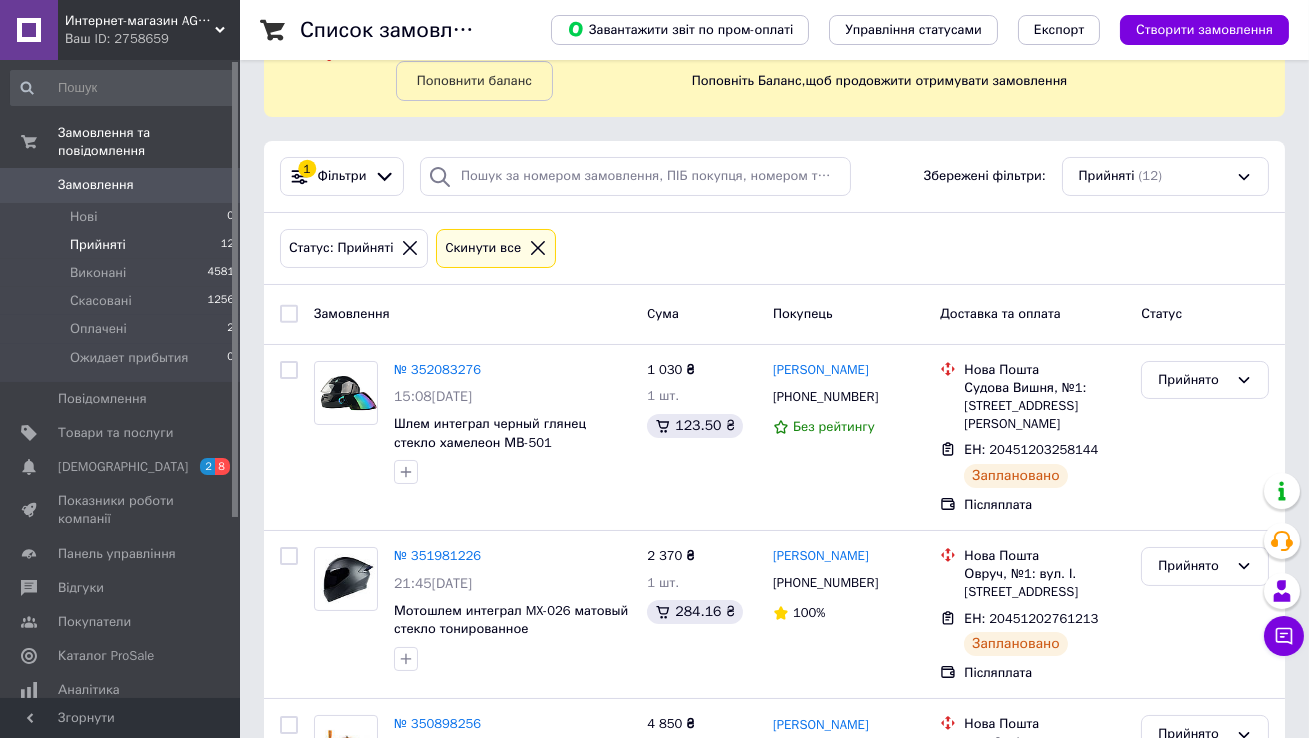 click on "Интернет-магазин AGRO-CLIMAT Сельхозтехники и оборудования" at bounding box center [140, 21] 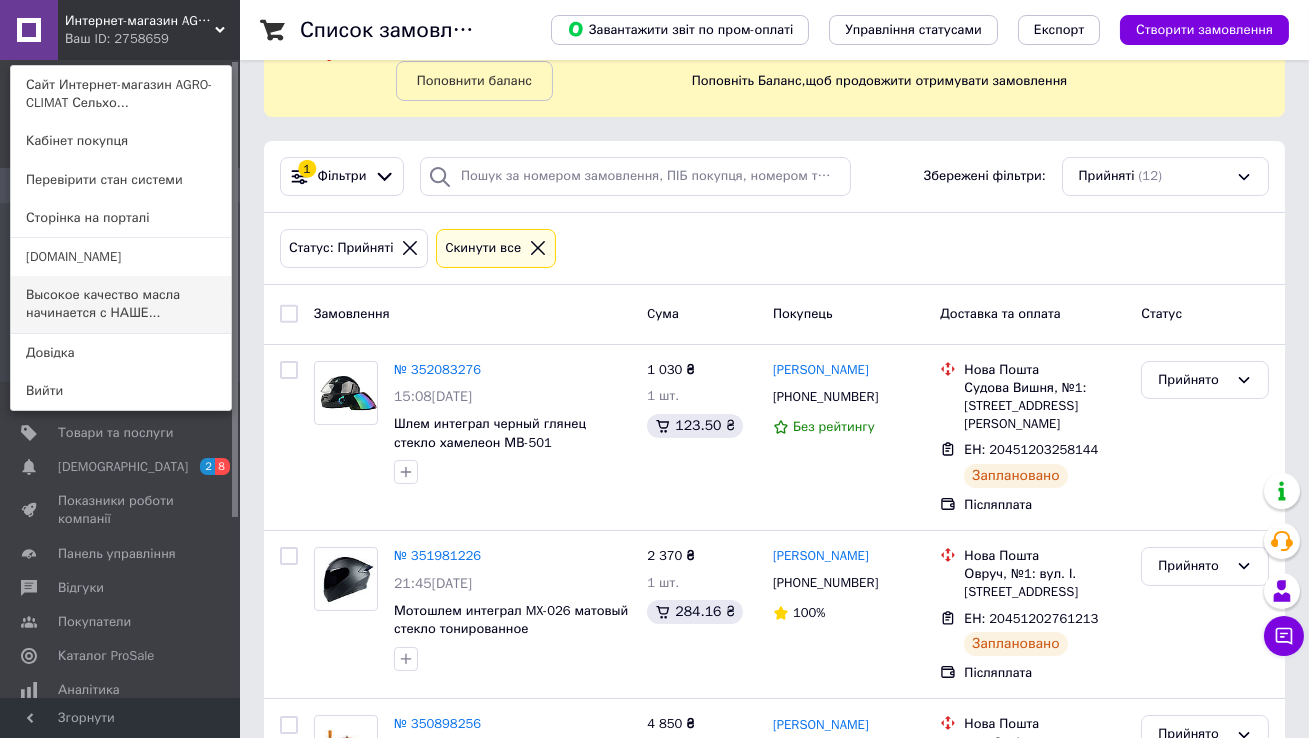 click on "Высокое качество масла начинается с НАШЕ..." at bounding box center (121, 304) 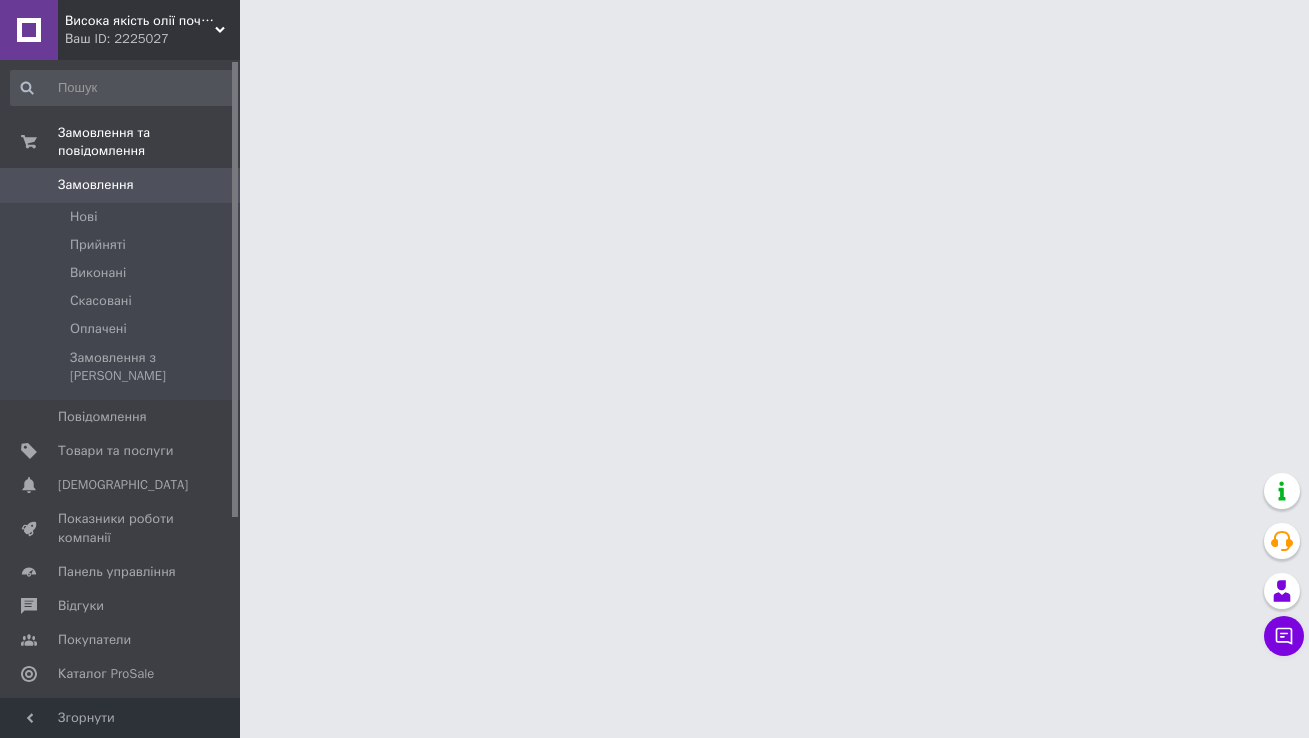 scroll, scrollTop: 0, scrollLeft: 0, axis: both 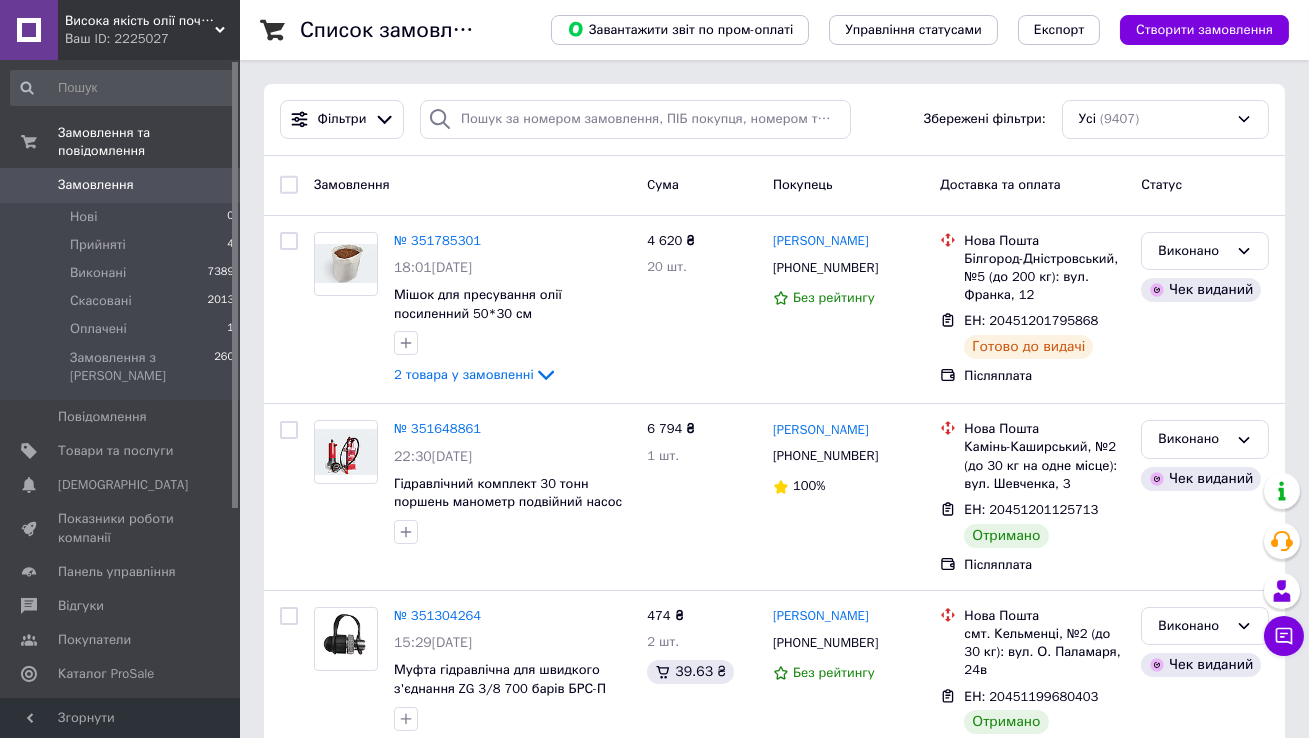 click on "Замовлення" at bounding box center [96, 185] 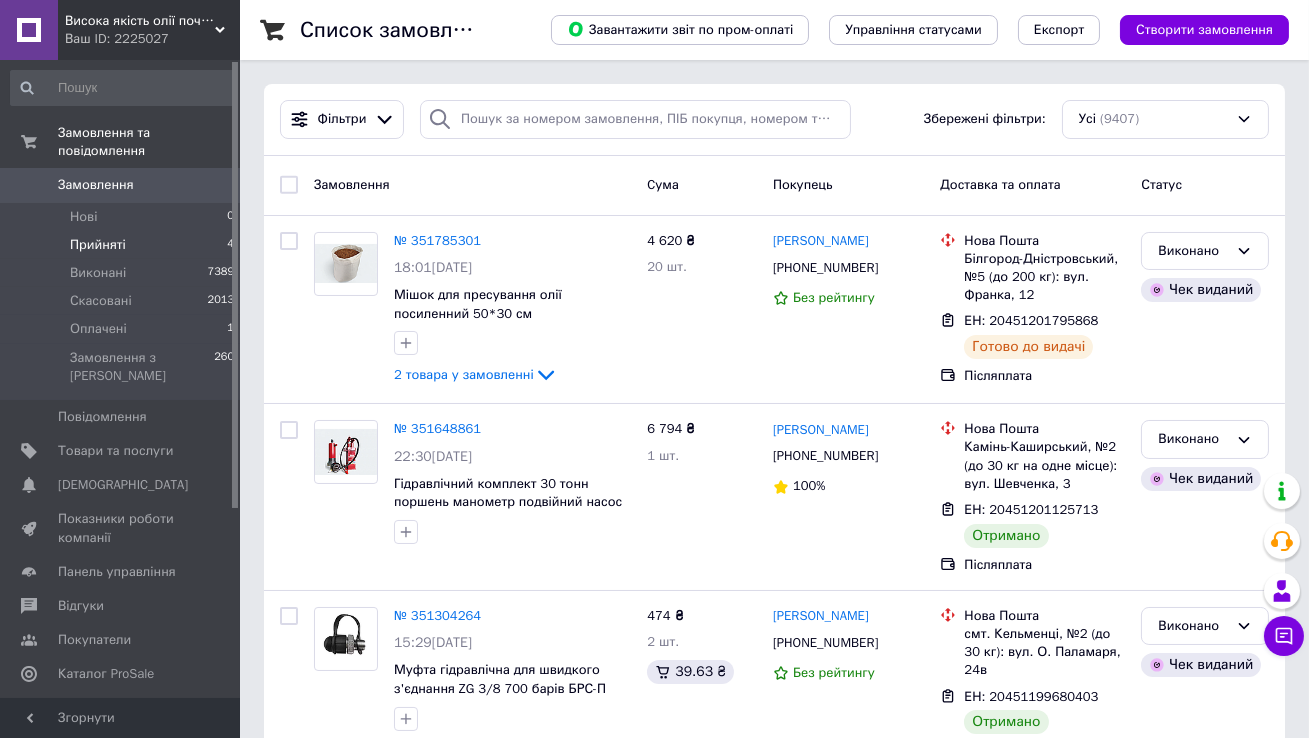 click on "Прийняті" at bounding box center (98, 245) 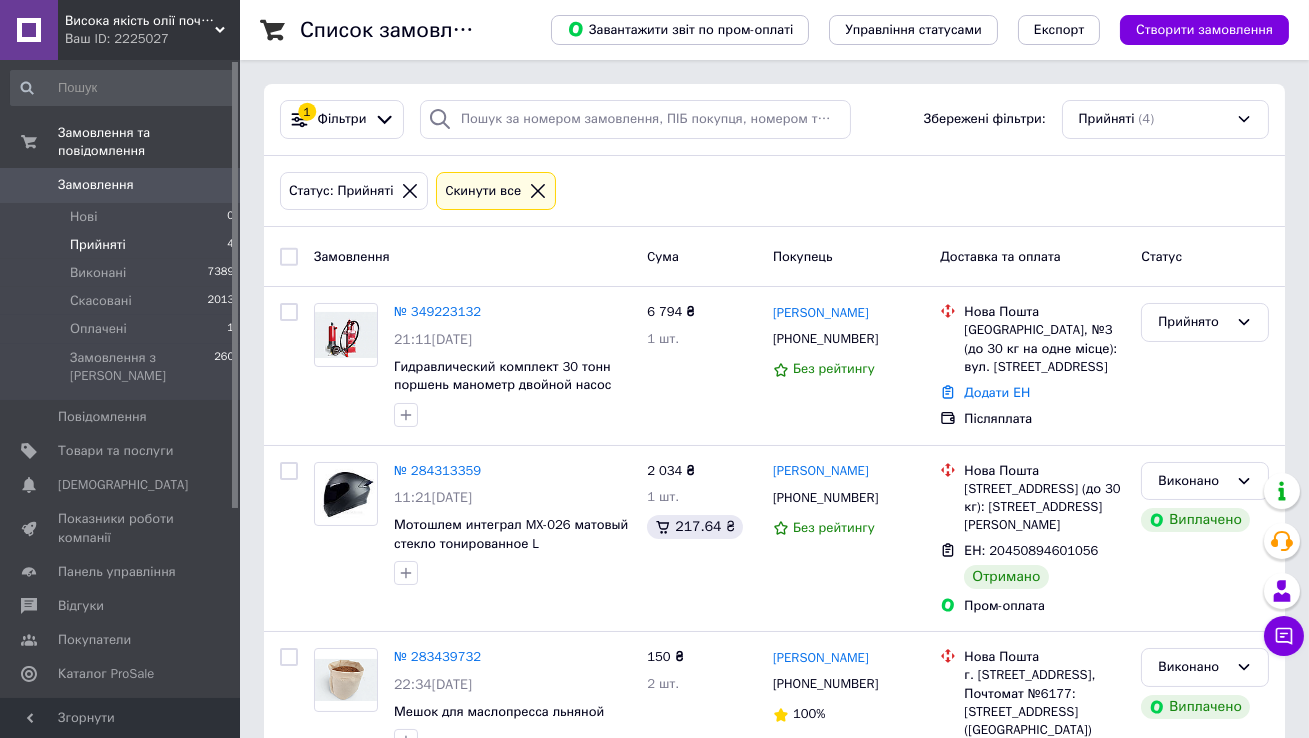click on "Прийняті" at bounding box center [98, 245] 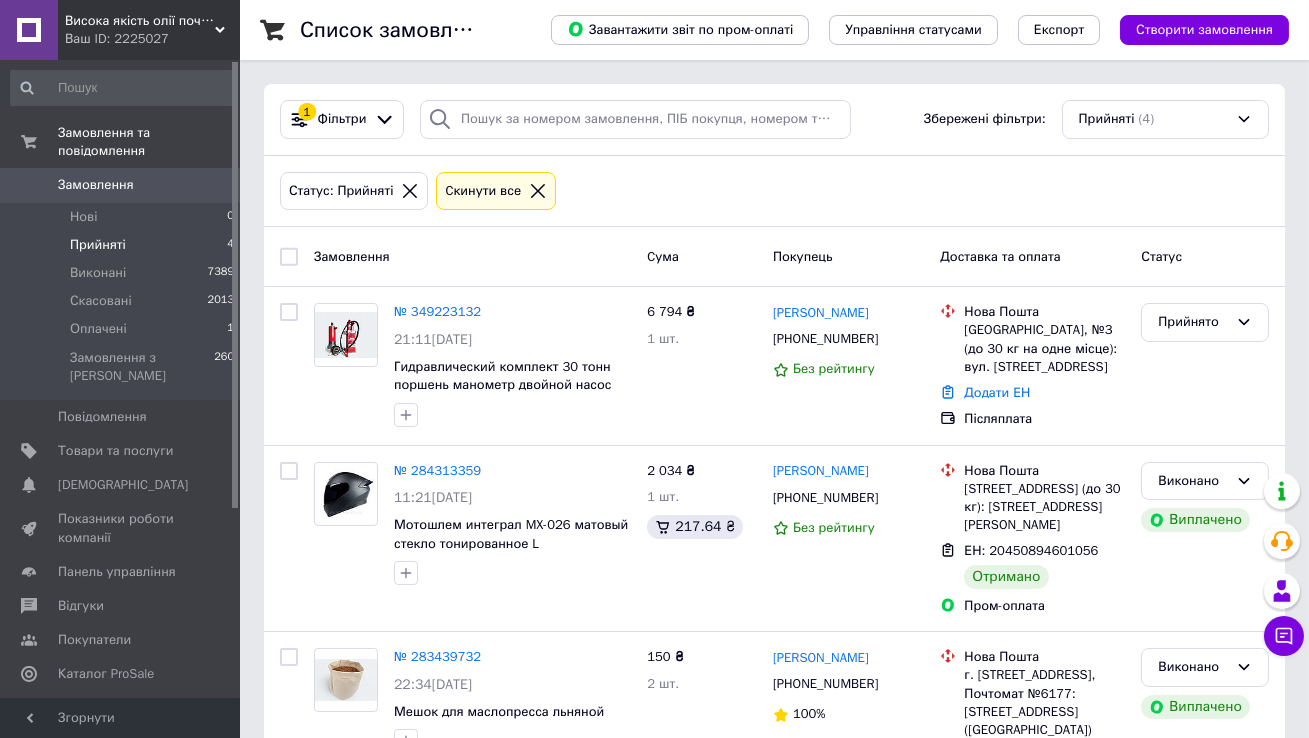 click on "Висока якість олії починається з НАШОГО ОБЛАДНАННЯ." at bounding box center (140, 21) 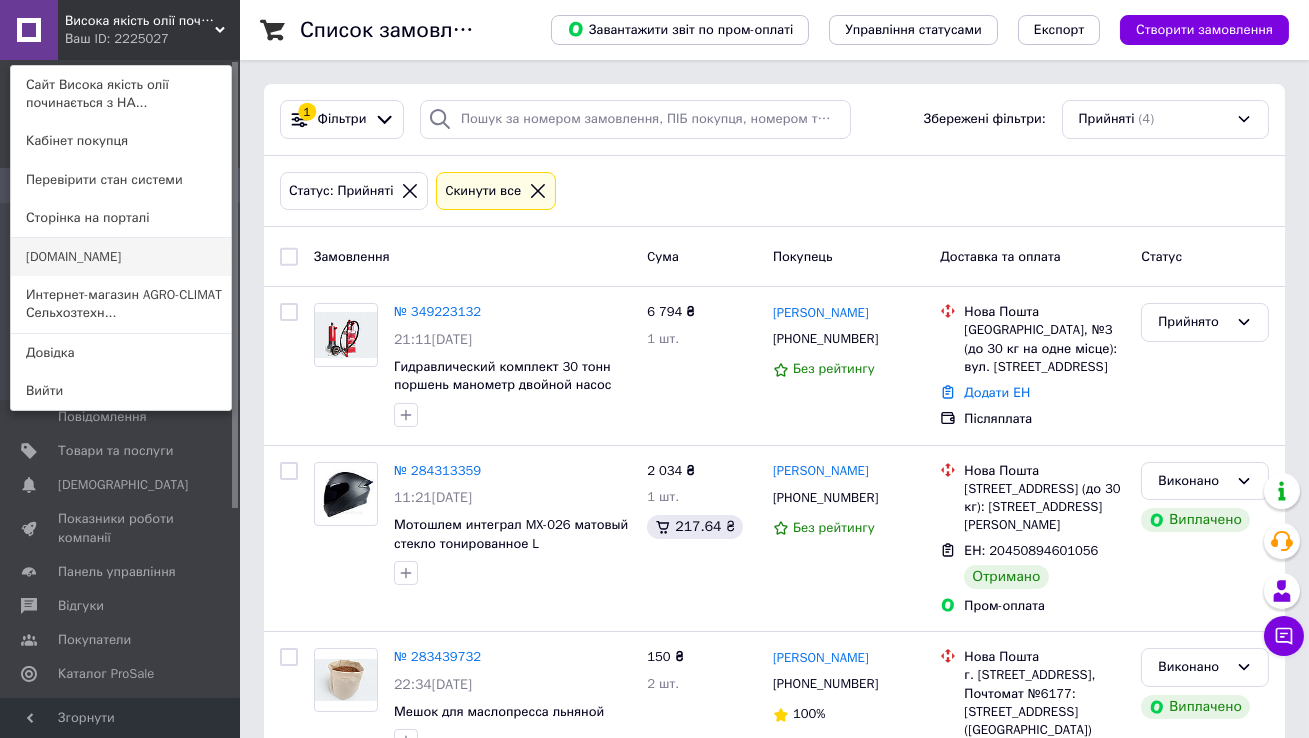 click on "[DOMAIN_NAME]" at bounding box center (121, 257) 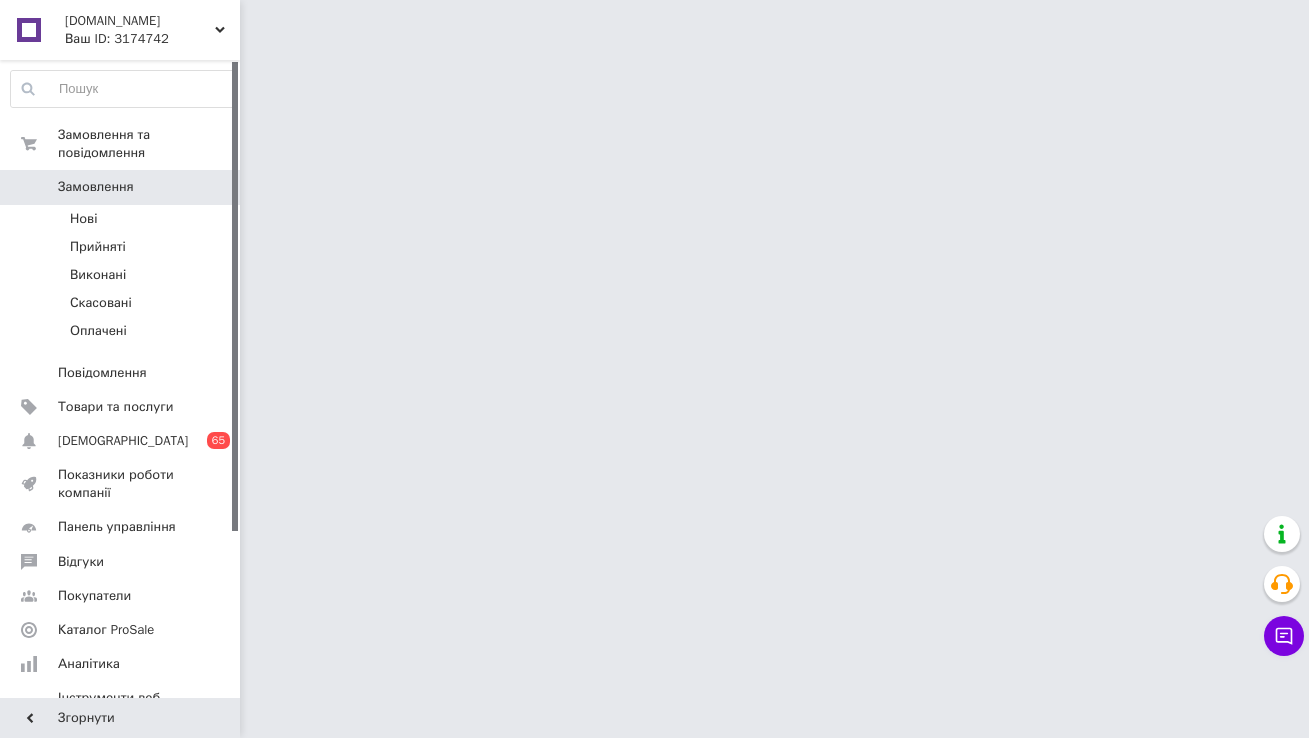 scroll, scrollTop: 0, scrollLeft: 0, axis: both 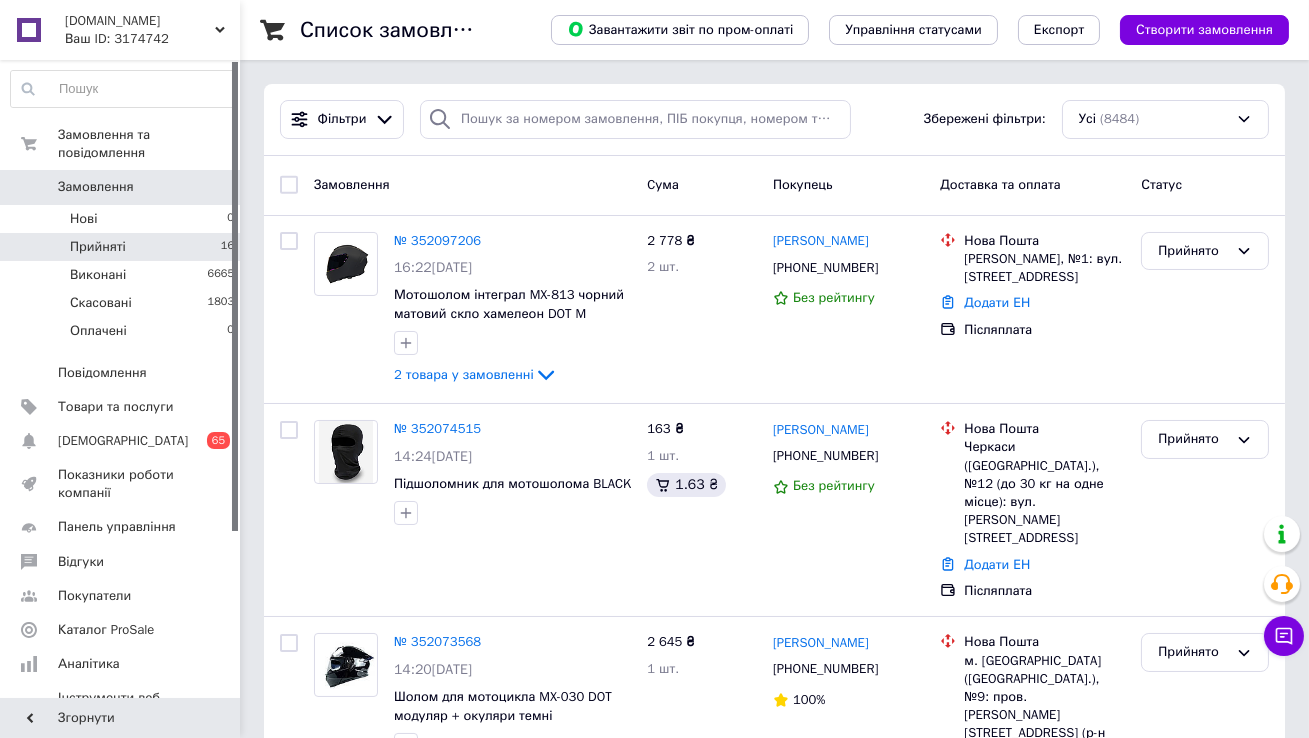 click on "Прийняті" at bounding box center [98, 247] 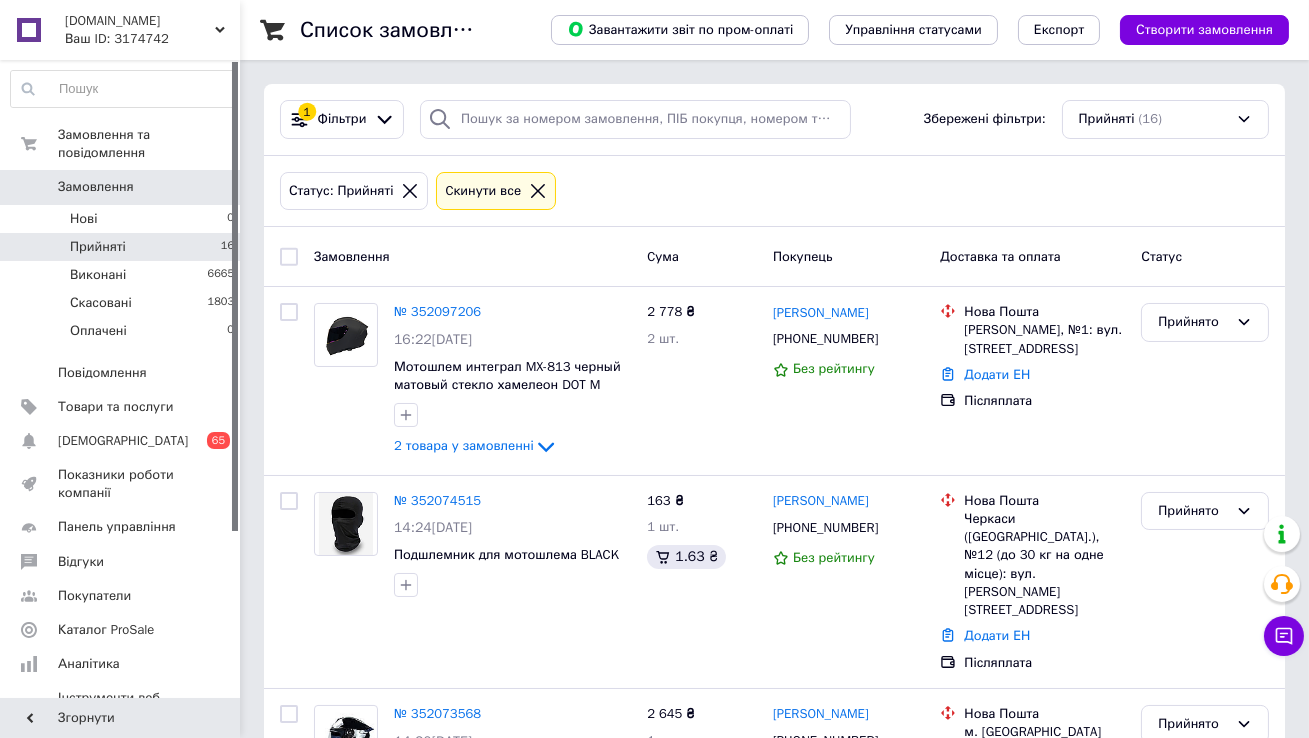click on "Прийняті" at bounding box center [98, 247] 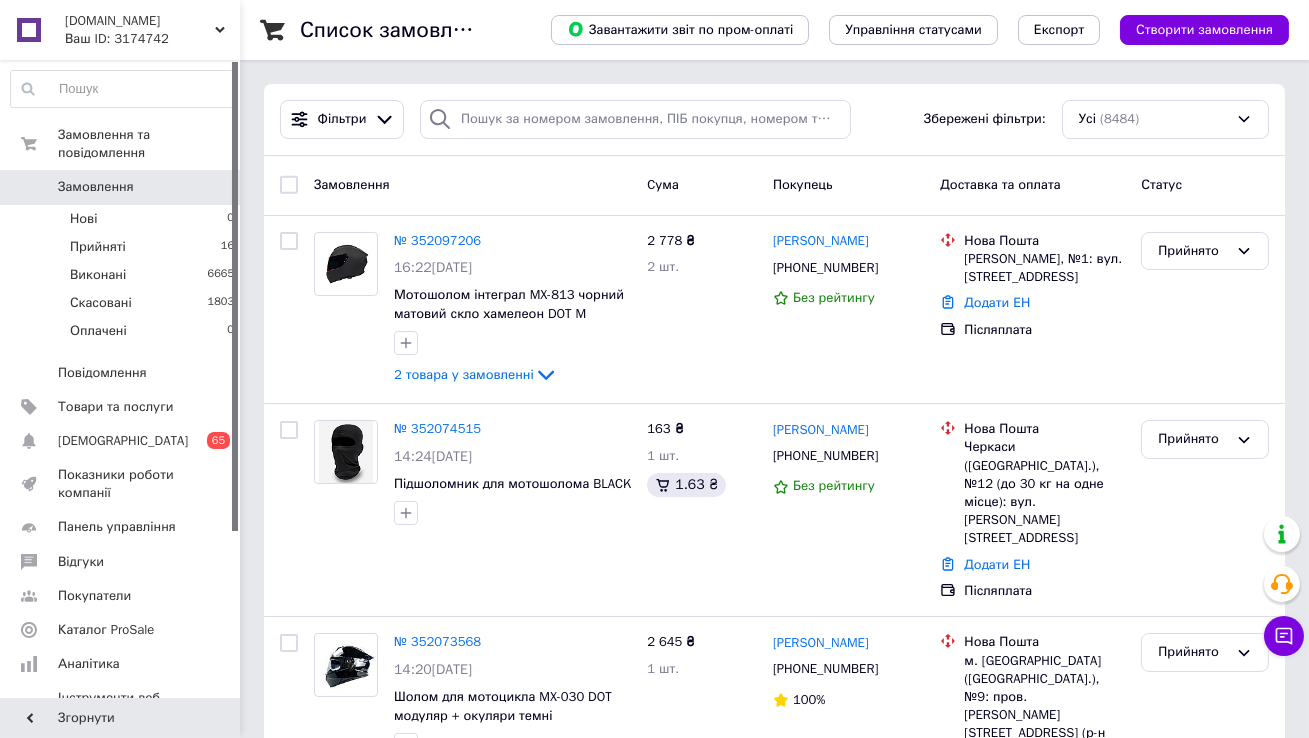 click on "Замовлення 0" at bounding box center (123, 187) 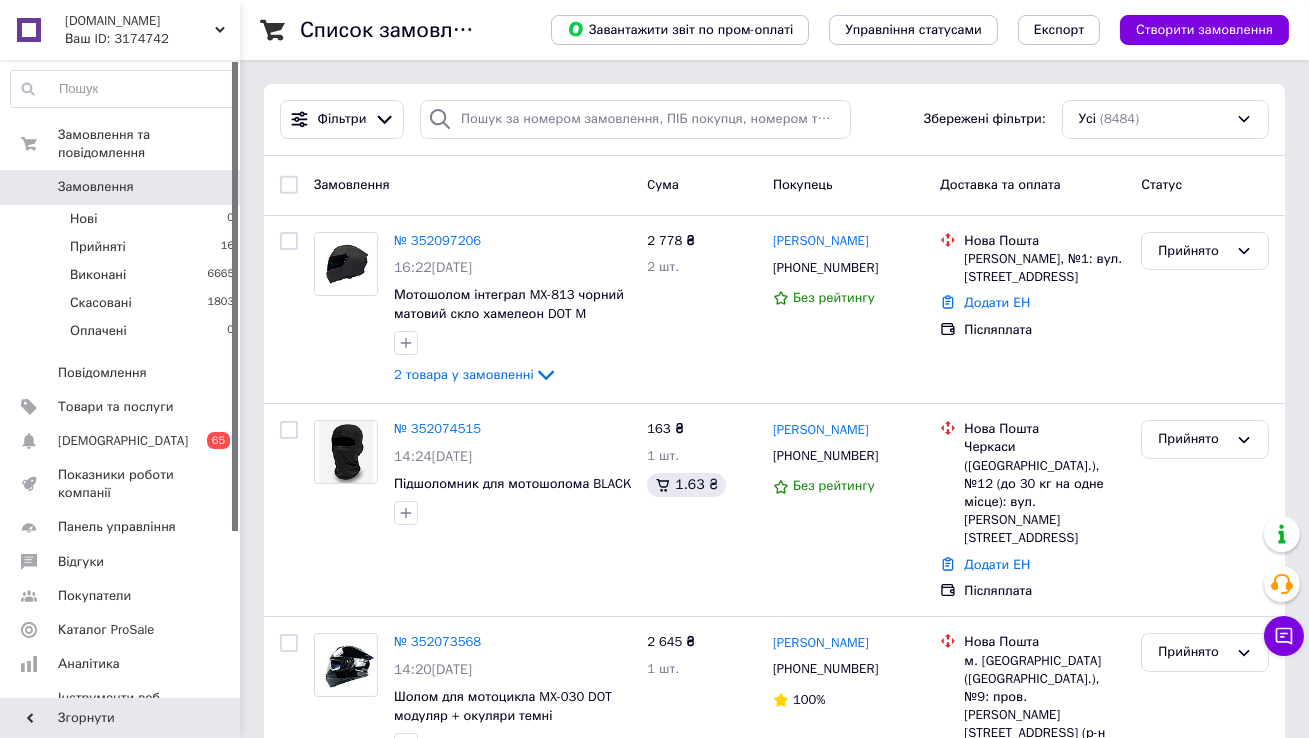 click on "Замовлення" at bounding box center (121, 187) 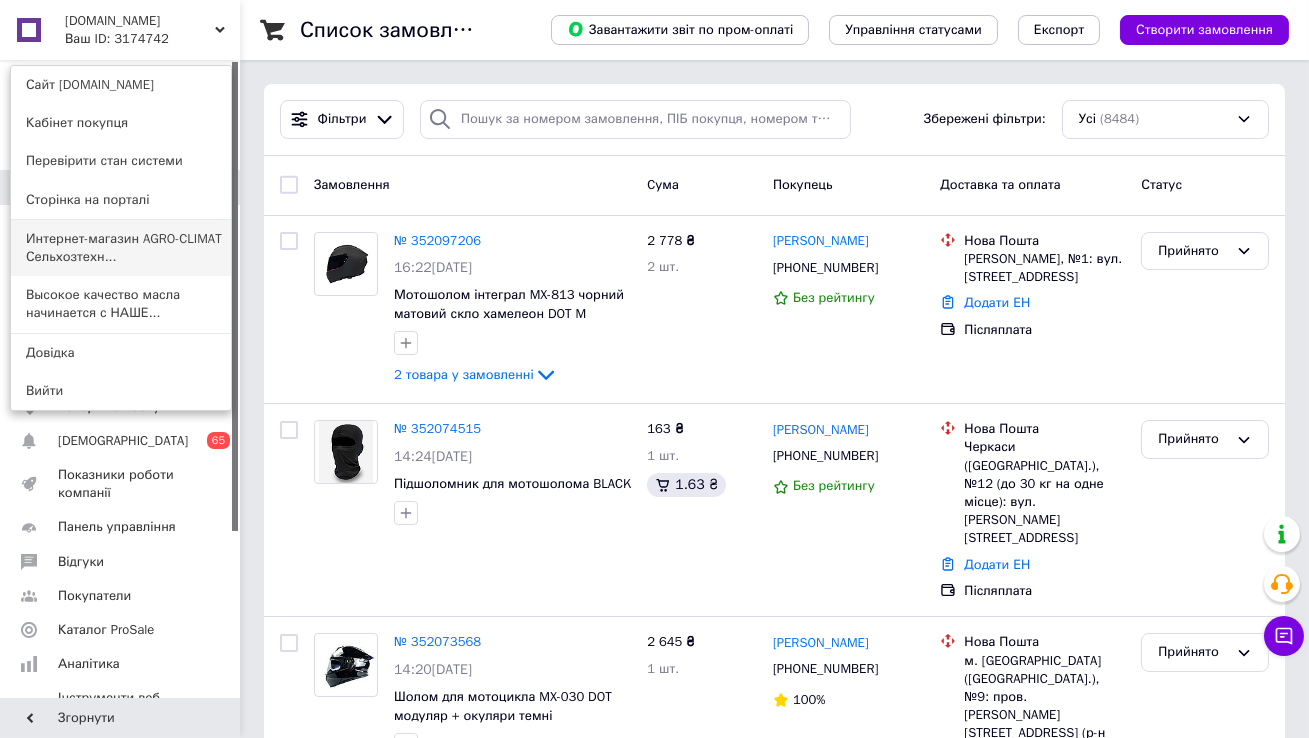 click on "Интернет-магазин AGRO-CLIMAT Сельхозтехн..." at bounding box center [121, 248] 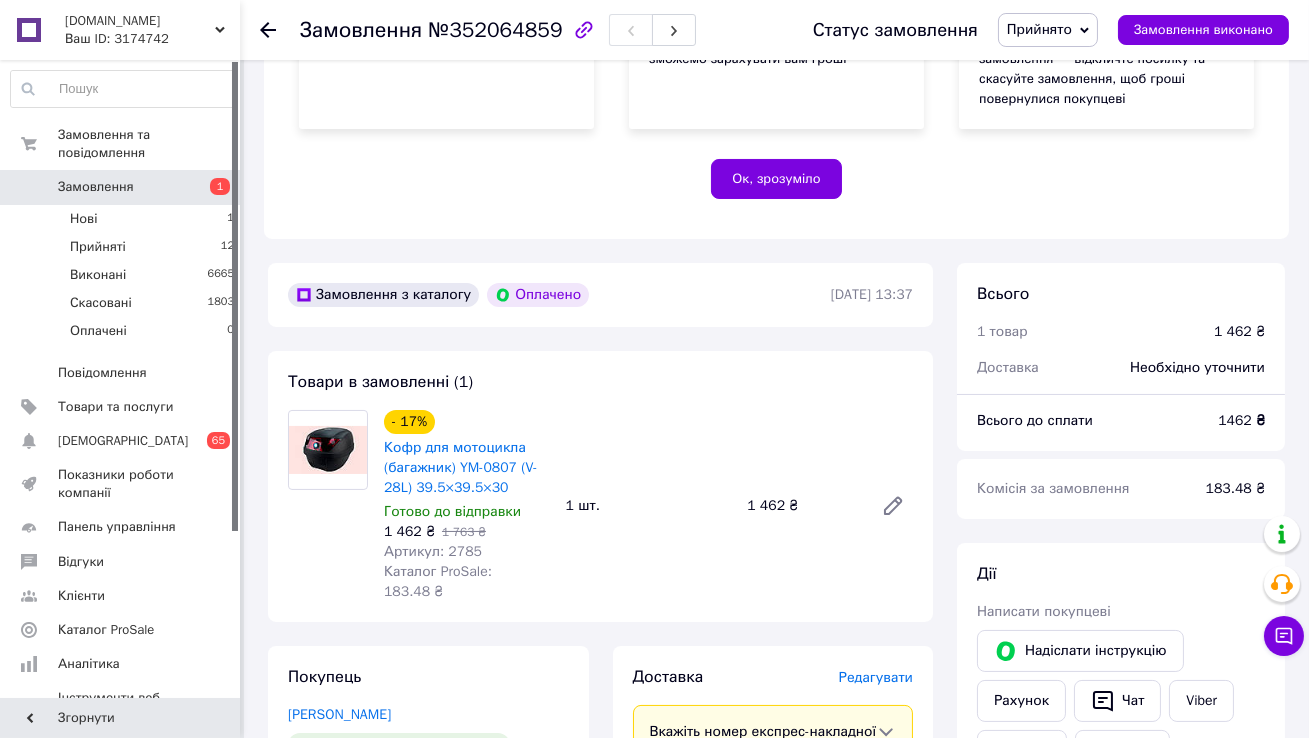 scroll, scrollTop: 438, scrollLeft: 0, axis: vertical 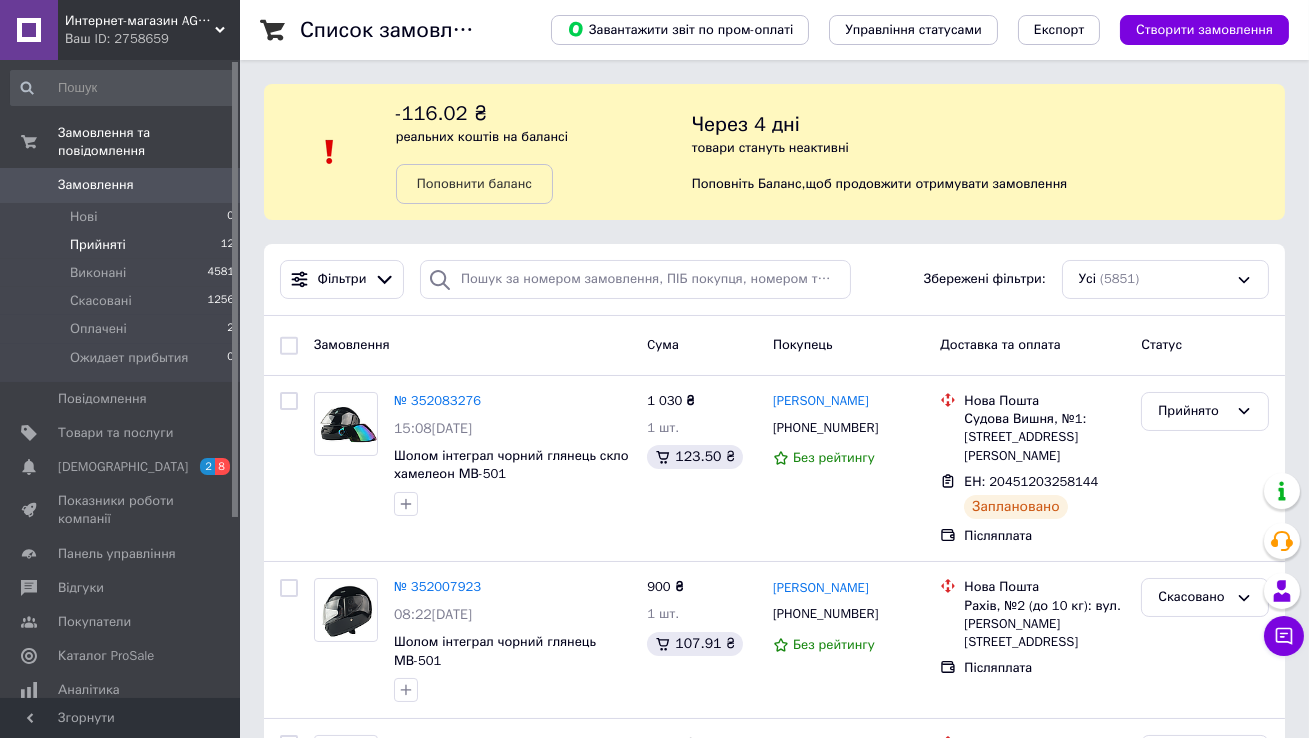 drag, startPoint x: 0, startPoint y: 0, endPoint x: 144, endPoint y: 247, distance: 285.91083 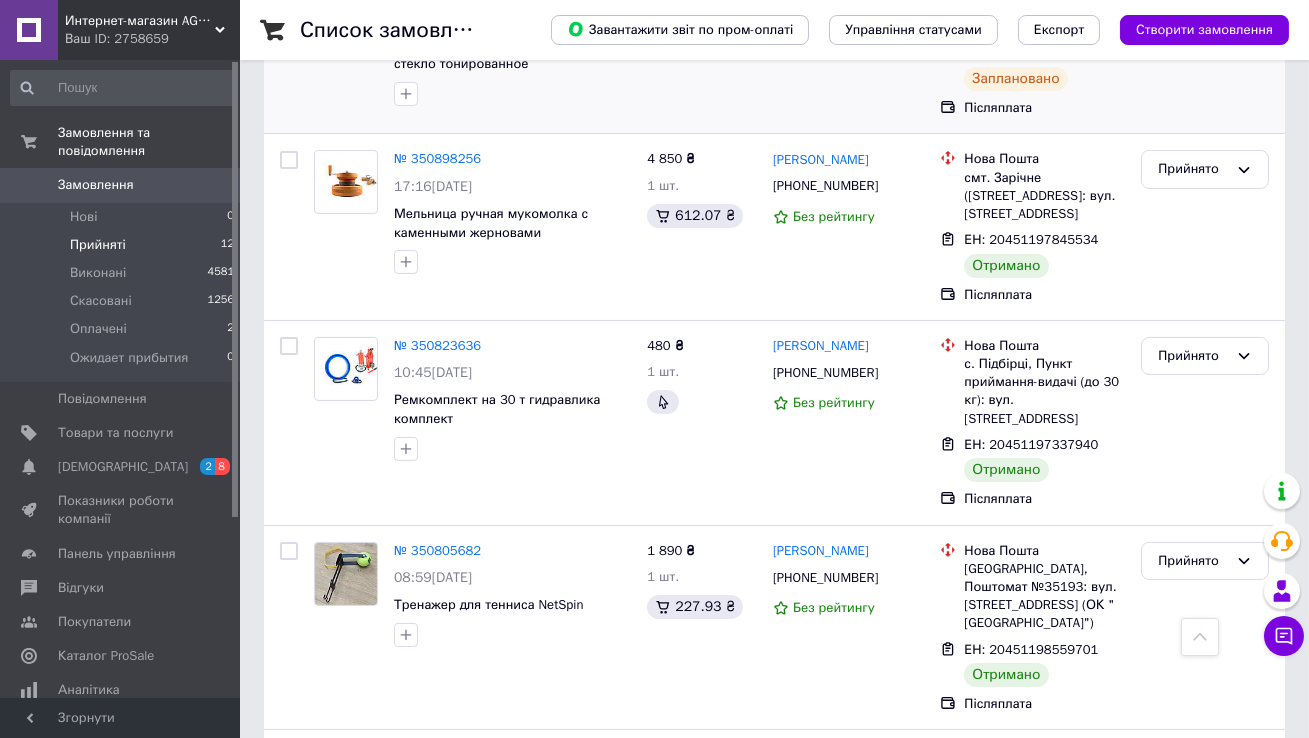 scroll, scrollTop: 677, scrollLeft: 0, axis: vertical 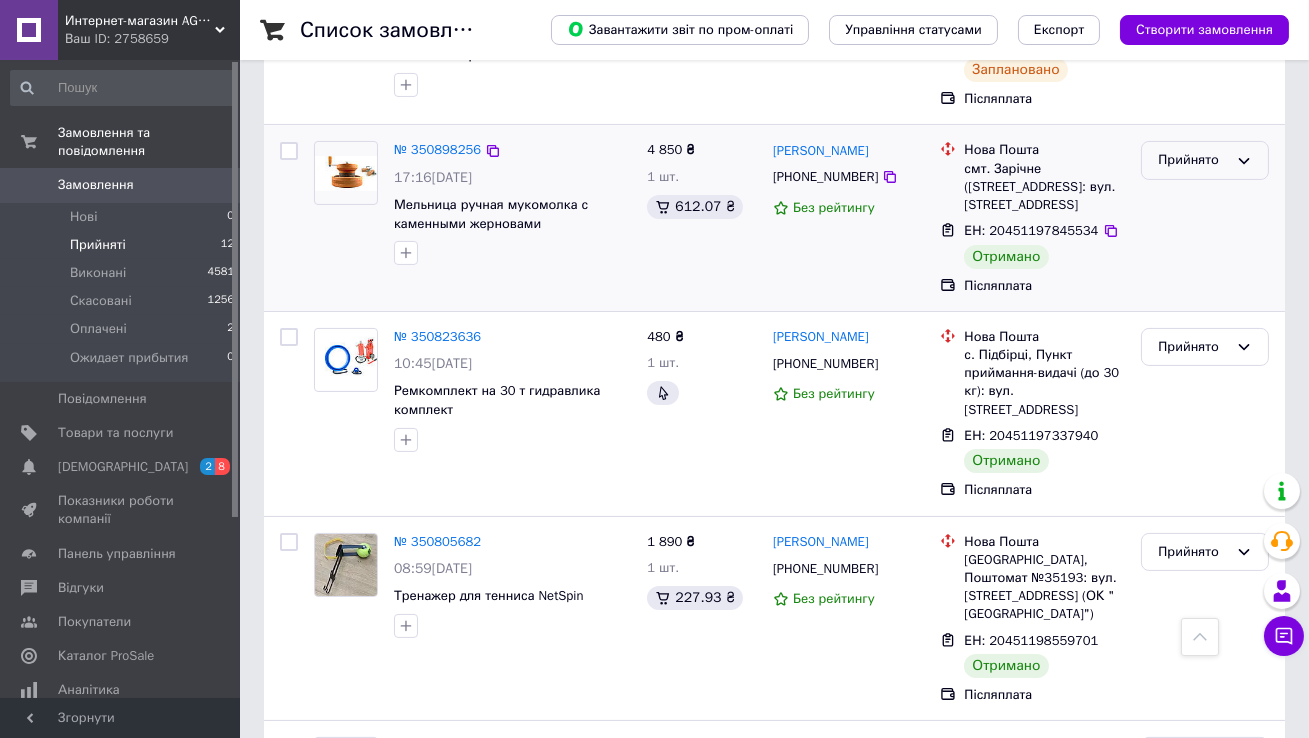 click on "Прийнято" at bounding box center [1193, 160] 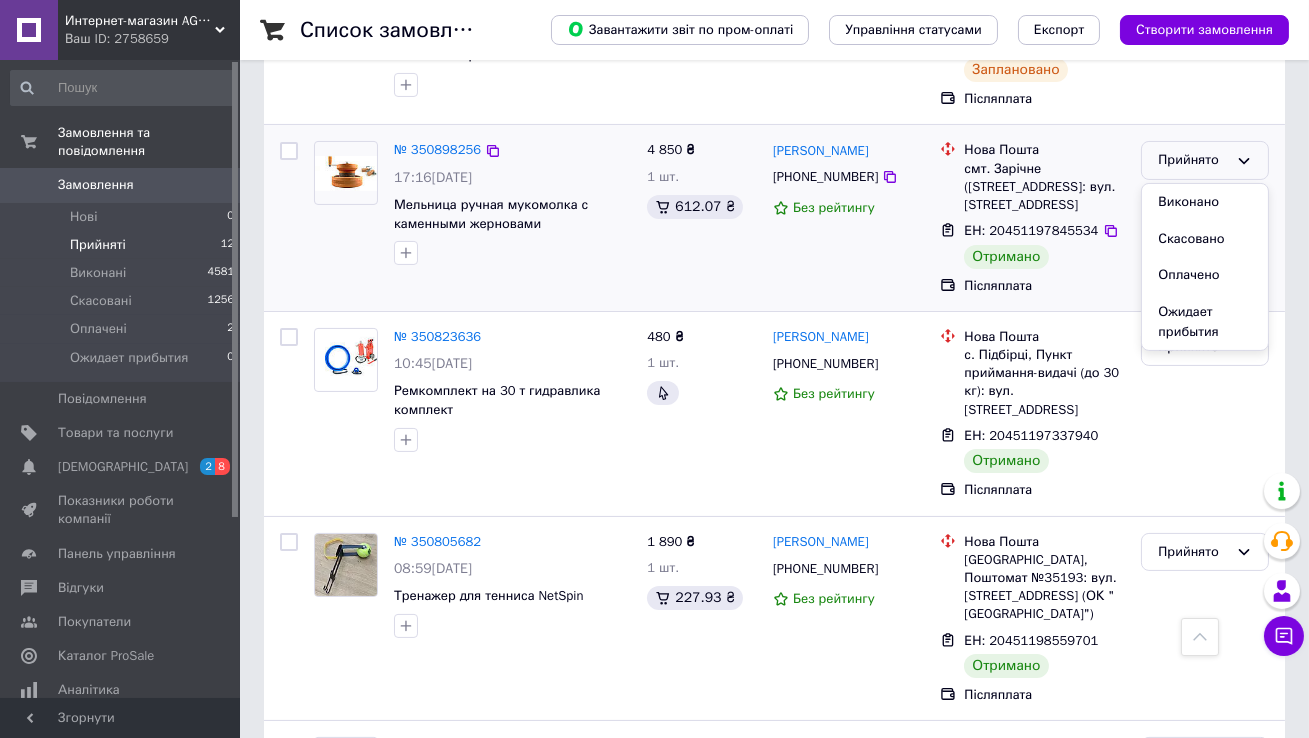 click on "Прийнято" at bounding box center [1193, 160] 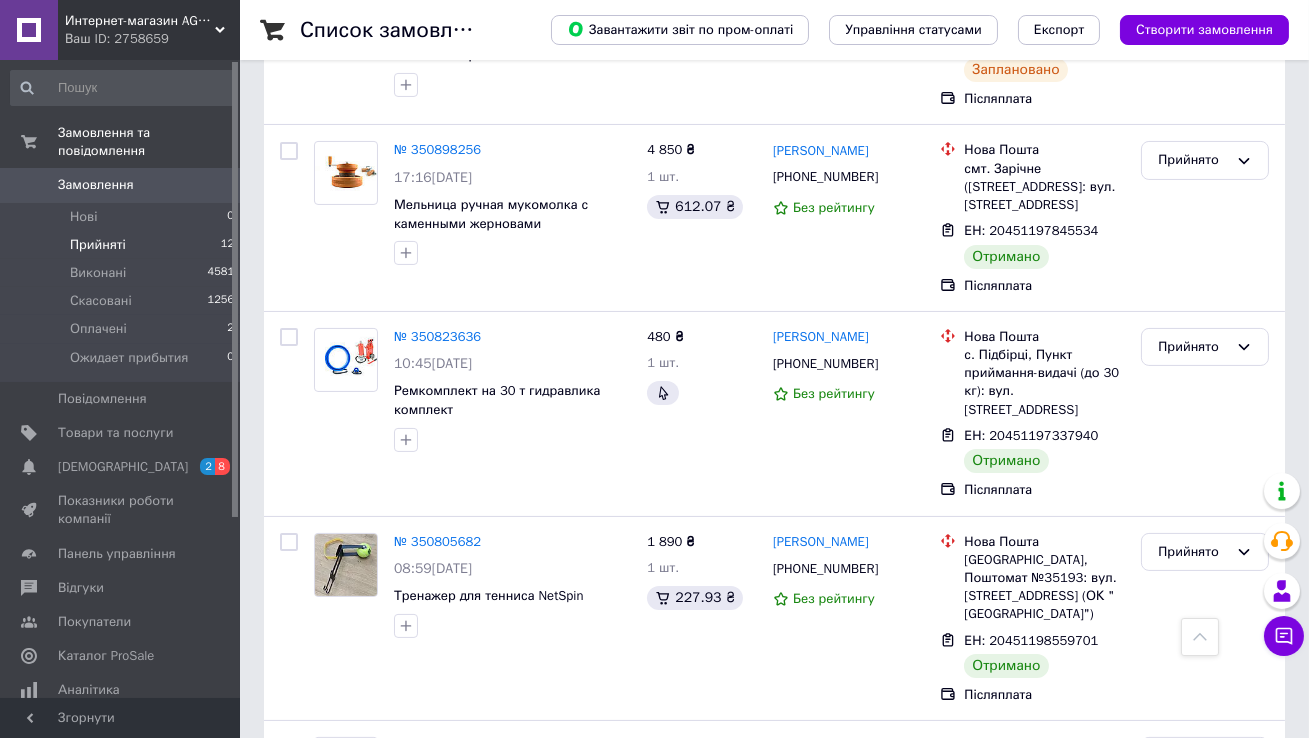 click on "Замовлення" at bounding box center (121, 185) 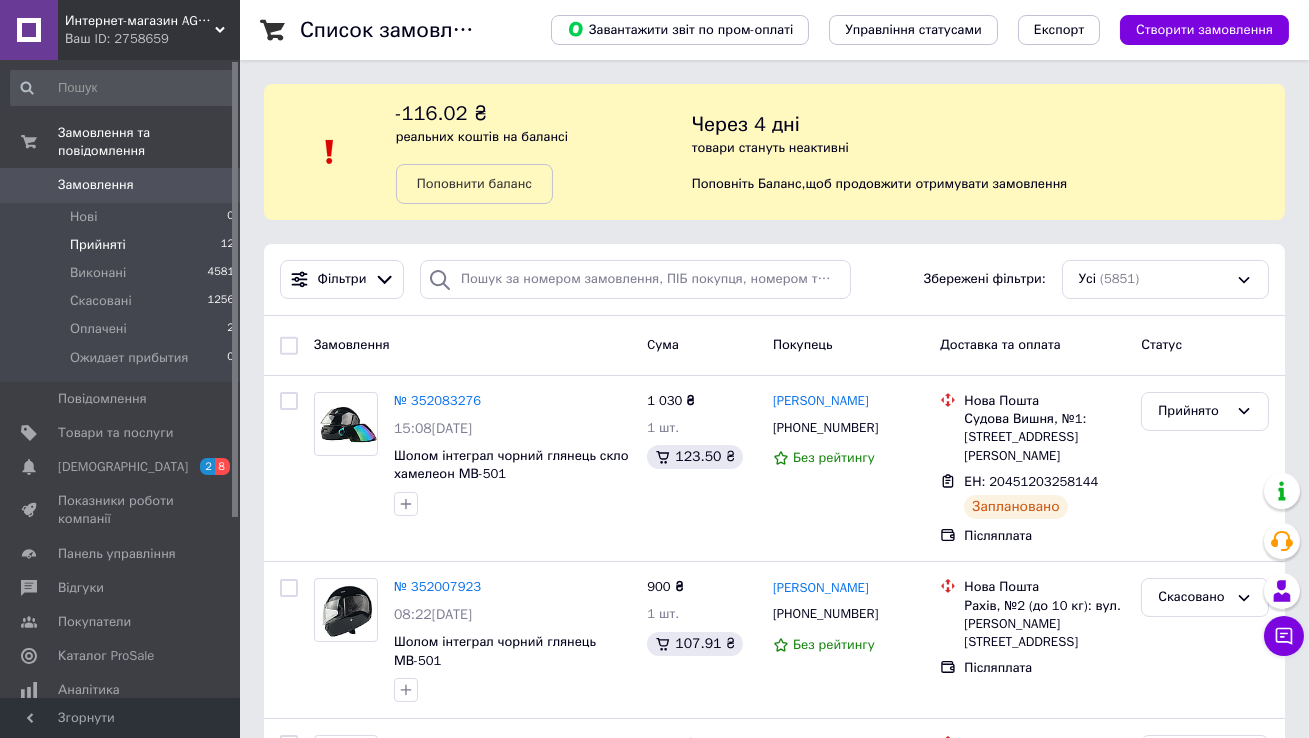 click on "Прийняті 12" at bounding box center [123, 245] 